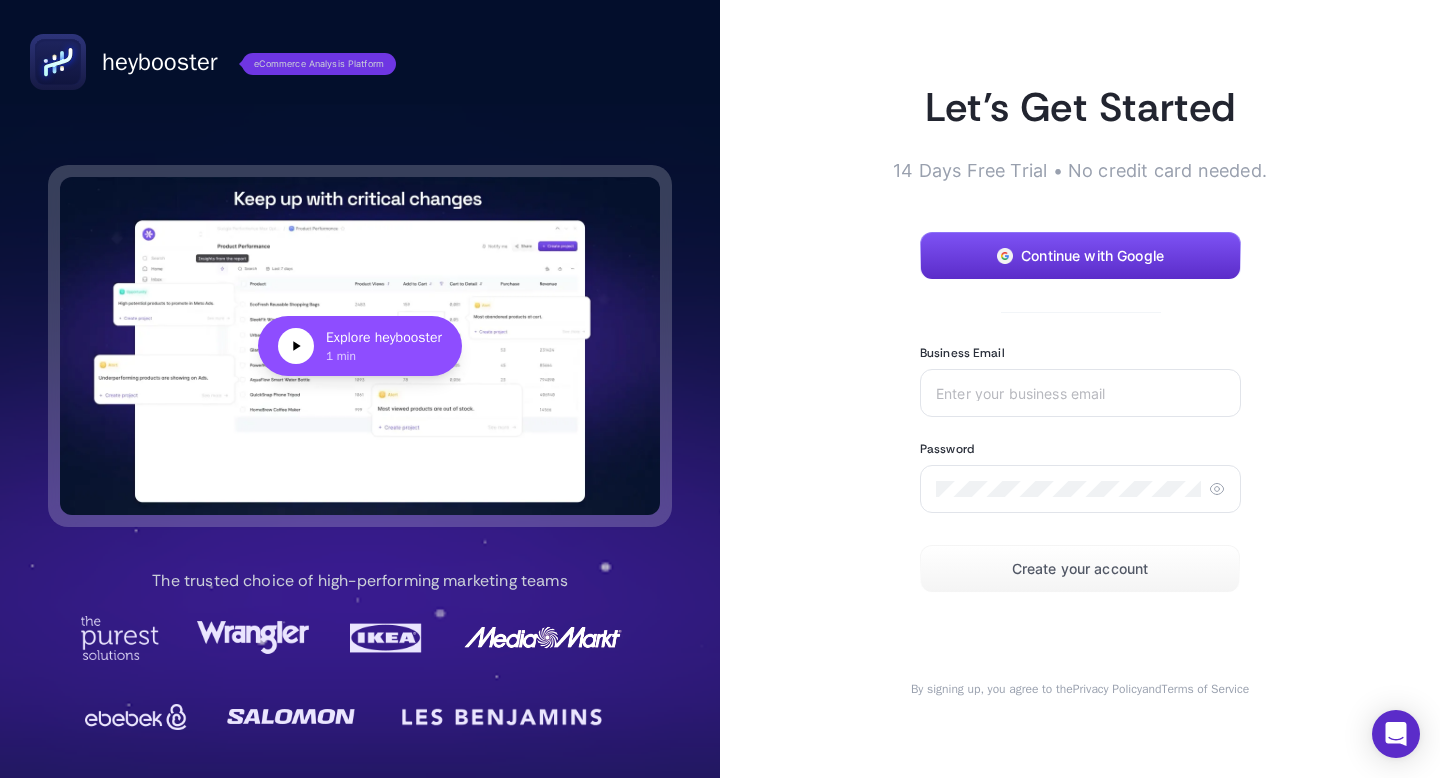 scroll, scrollTop: 0, scrollLeft: 0, axis: both 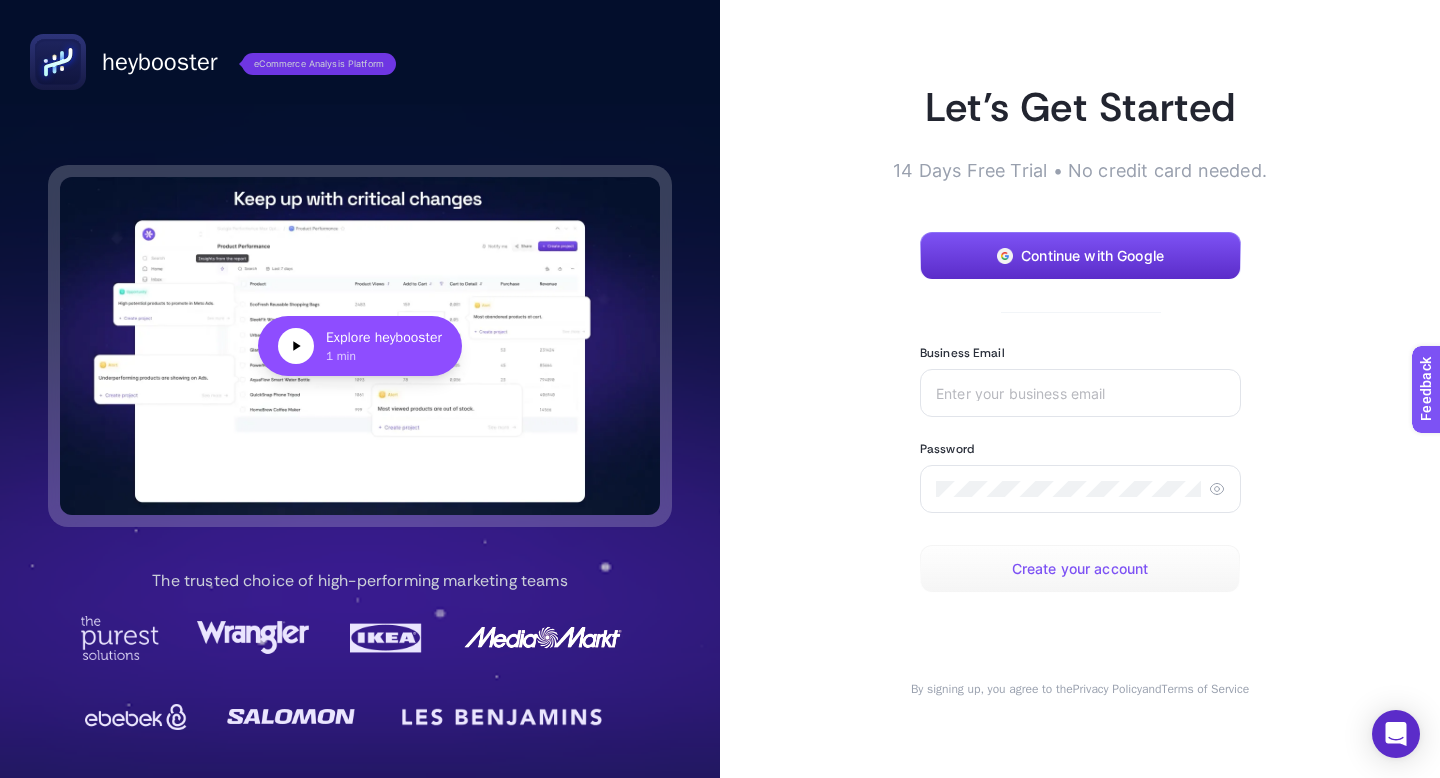 click on "Create your account" at bounding box center (1080, 569) 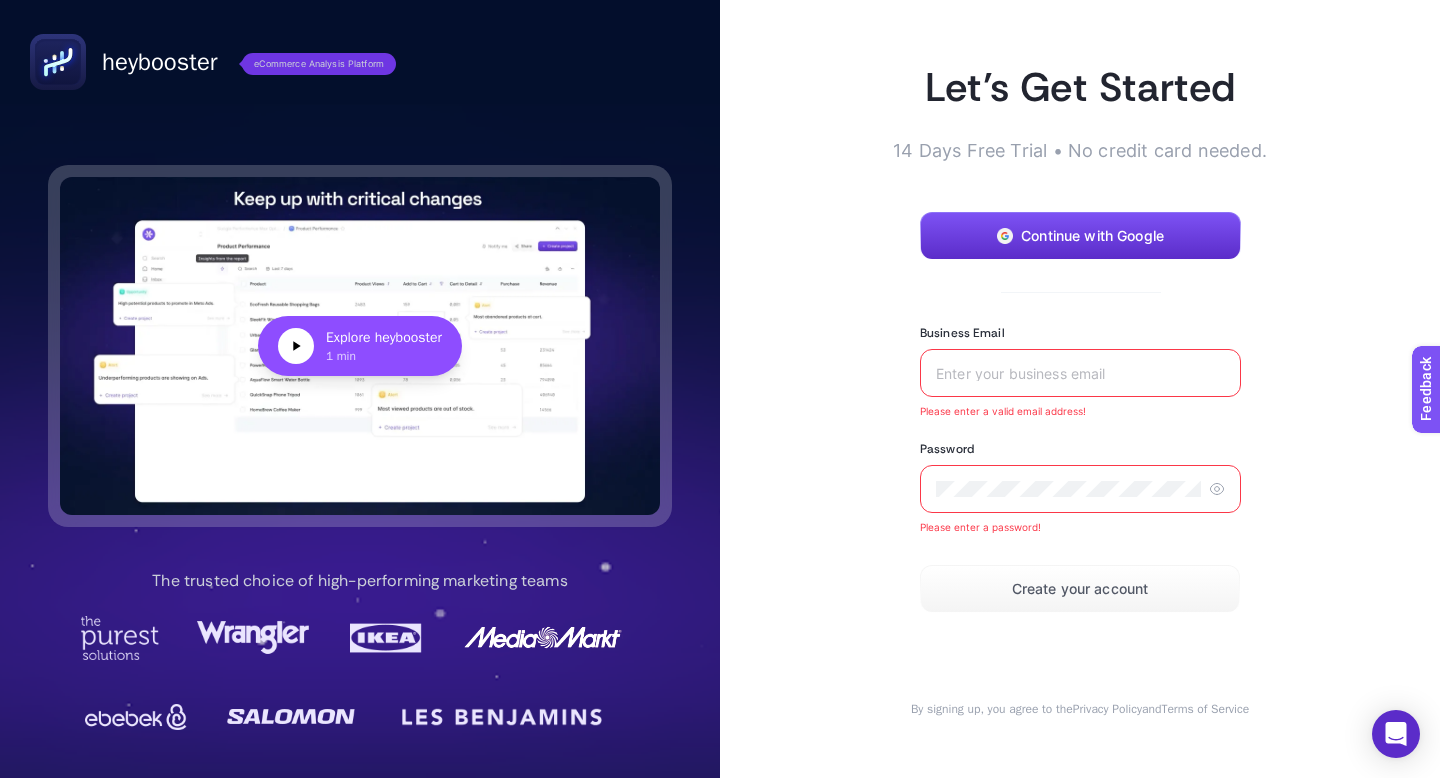 click on "Business Email" at bounding box center (1080, 373) 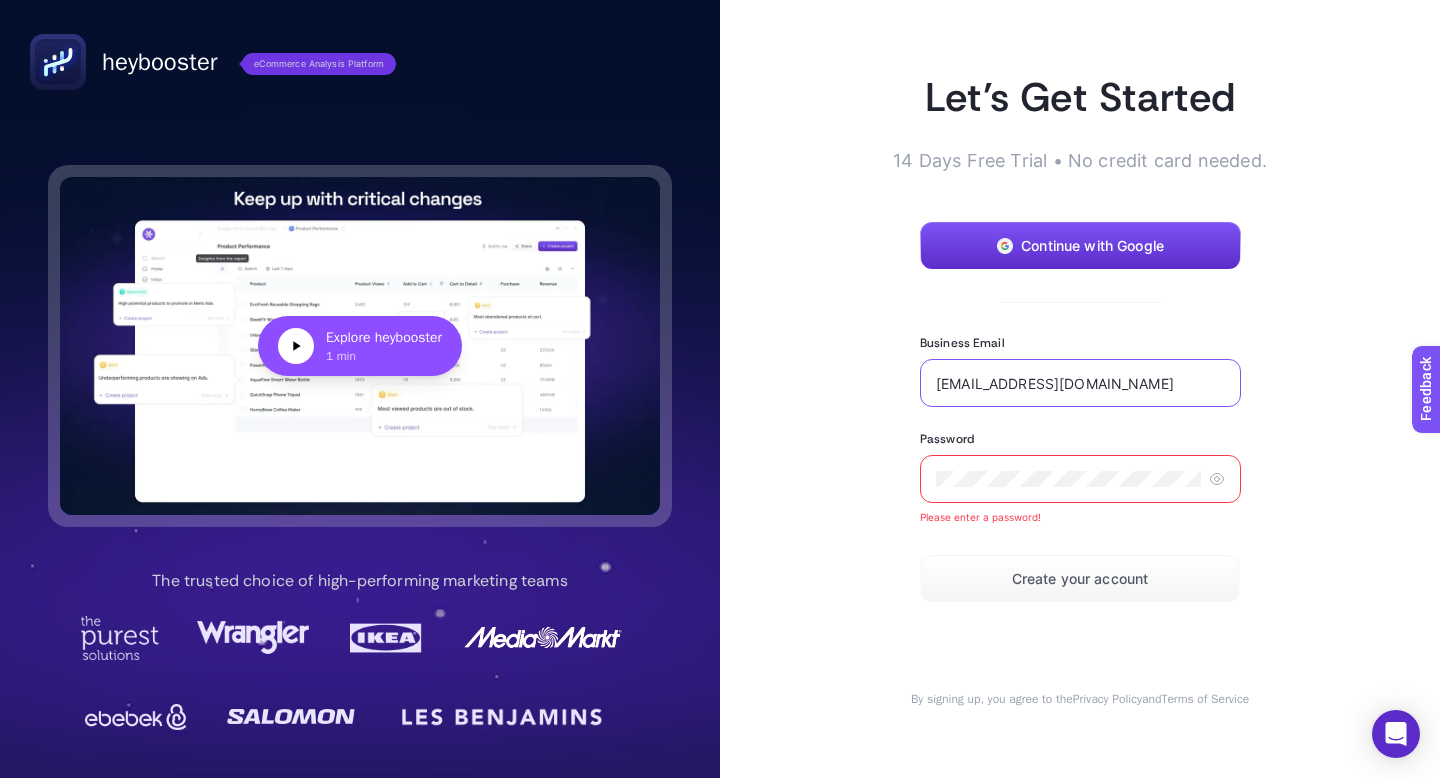 type on "[EMAIL_ADDRESS][DOMAIN_NAME]" 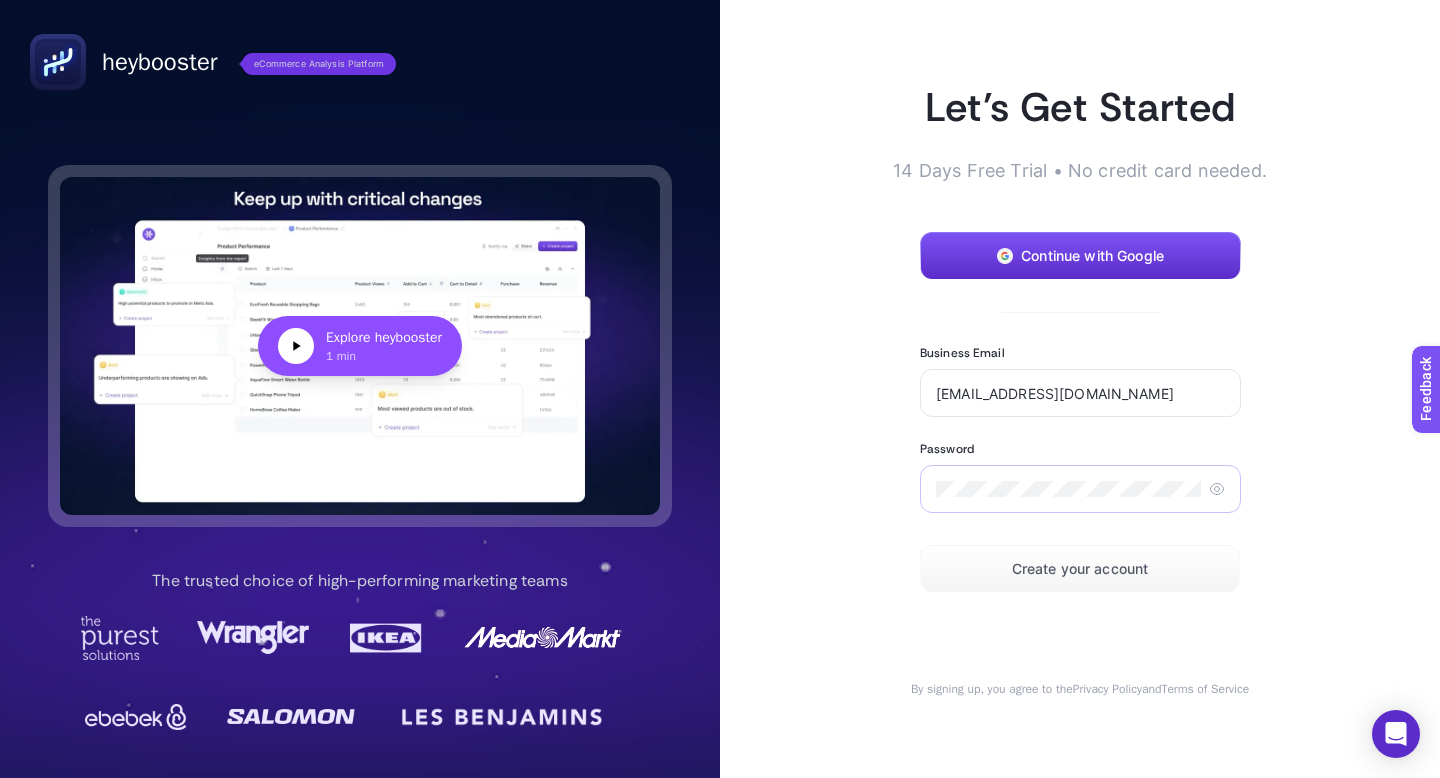 click 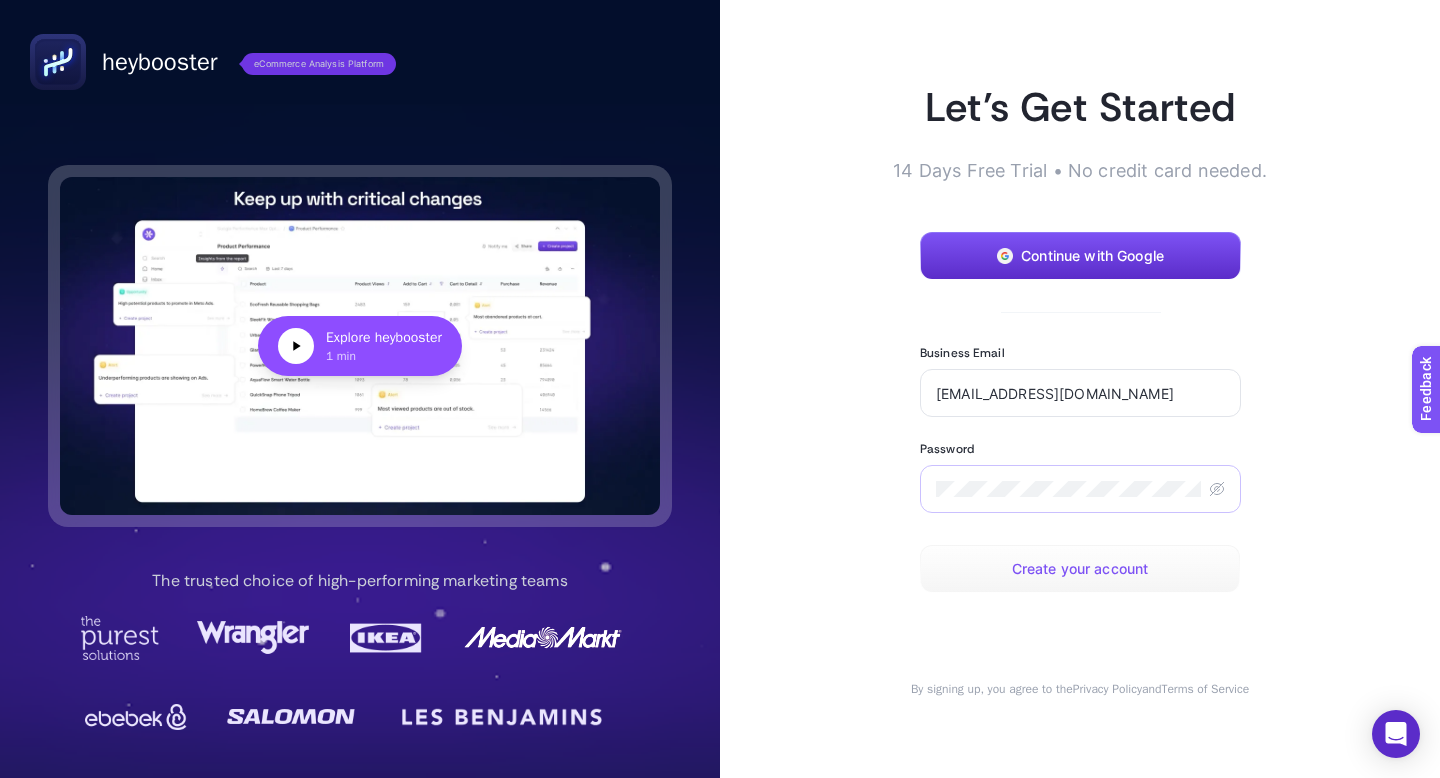 click on "Create your account" 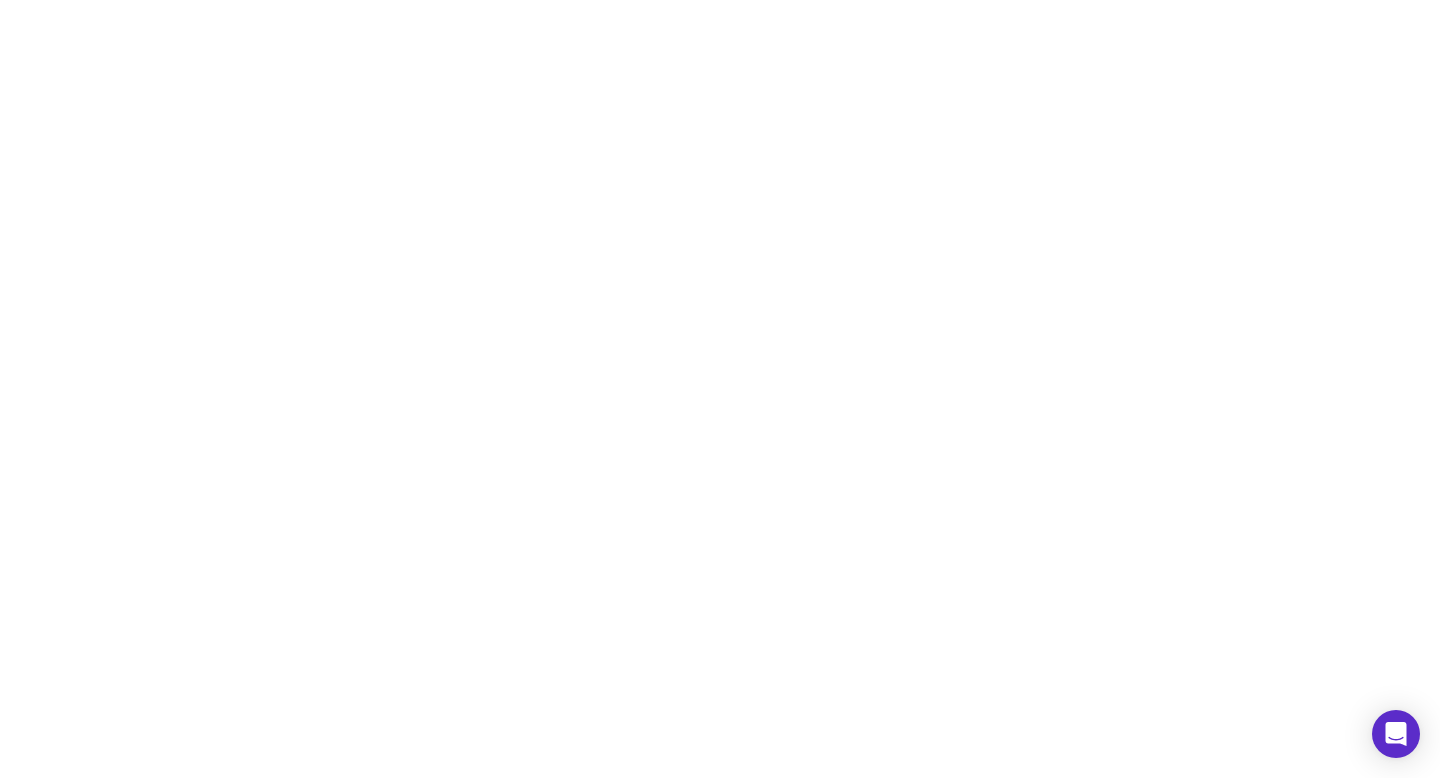 scroll, scrollTop: 0, scrollLeft: 0, axis: both 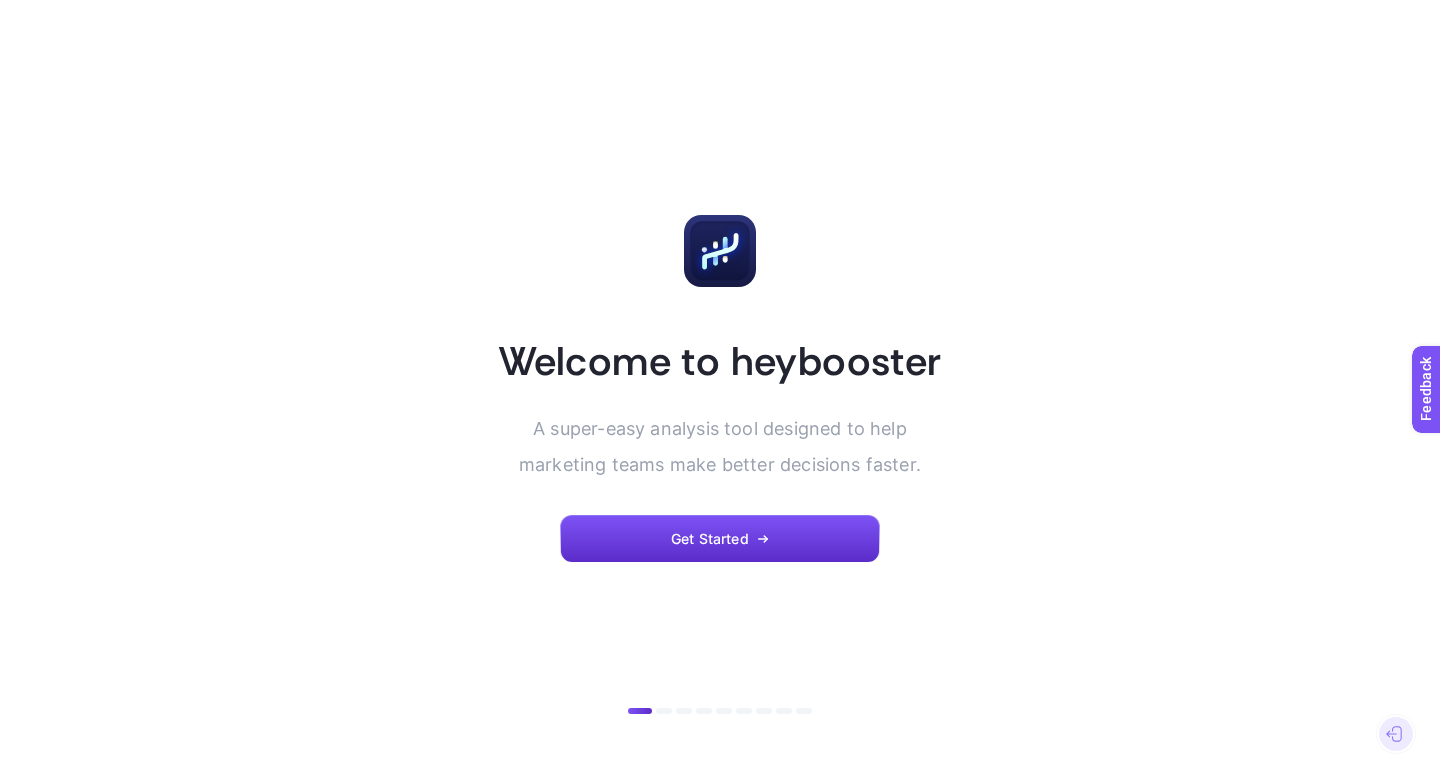 click on "Welcome to heybooster   A super-easy analysis tool designed to help  marketing teams make better decisions faster.  Get Started  To start the sign up process with a new email:   Sign out" 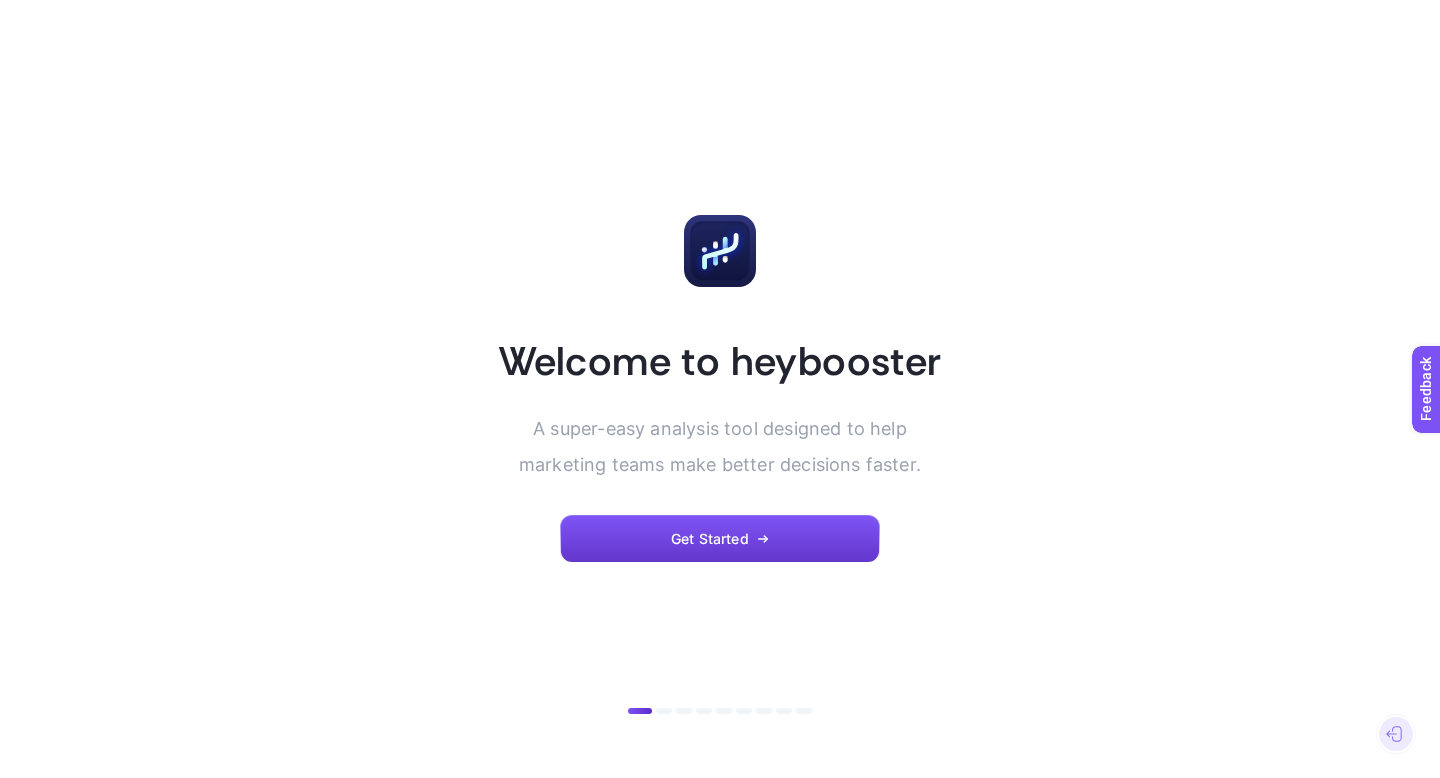 click on "Get Started" at bounding box center [720, 539] 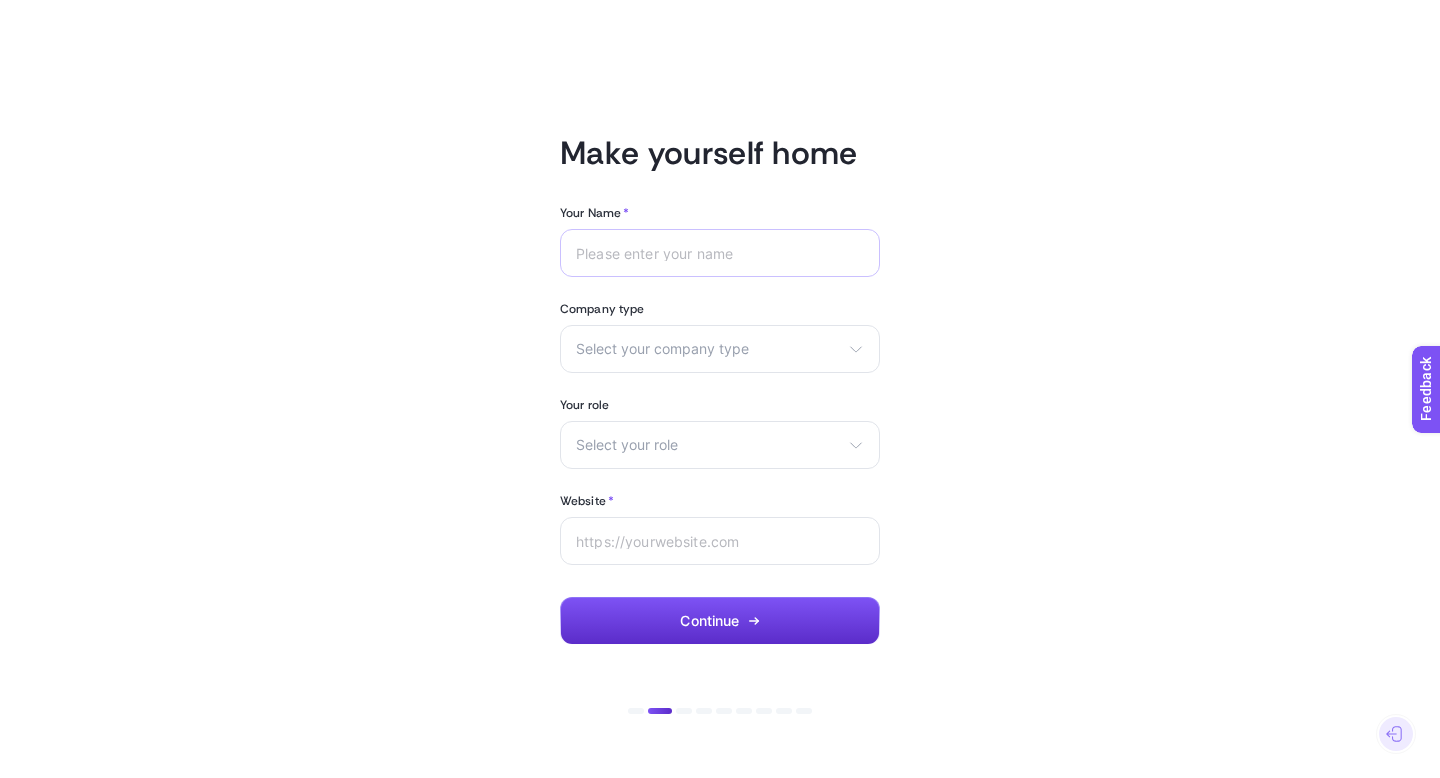 click at bounding box center [720, 253] 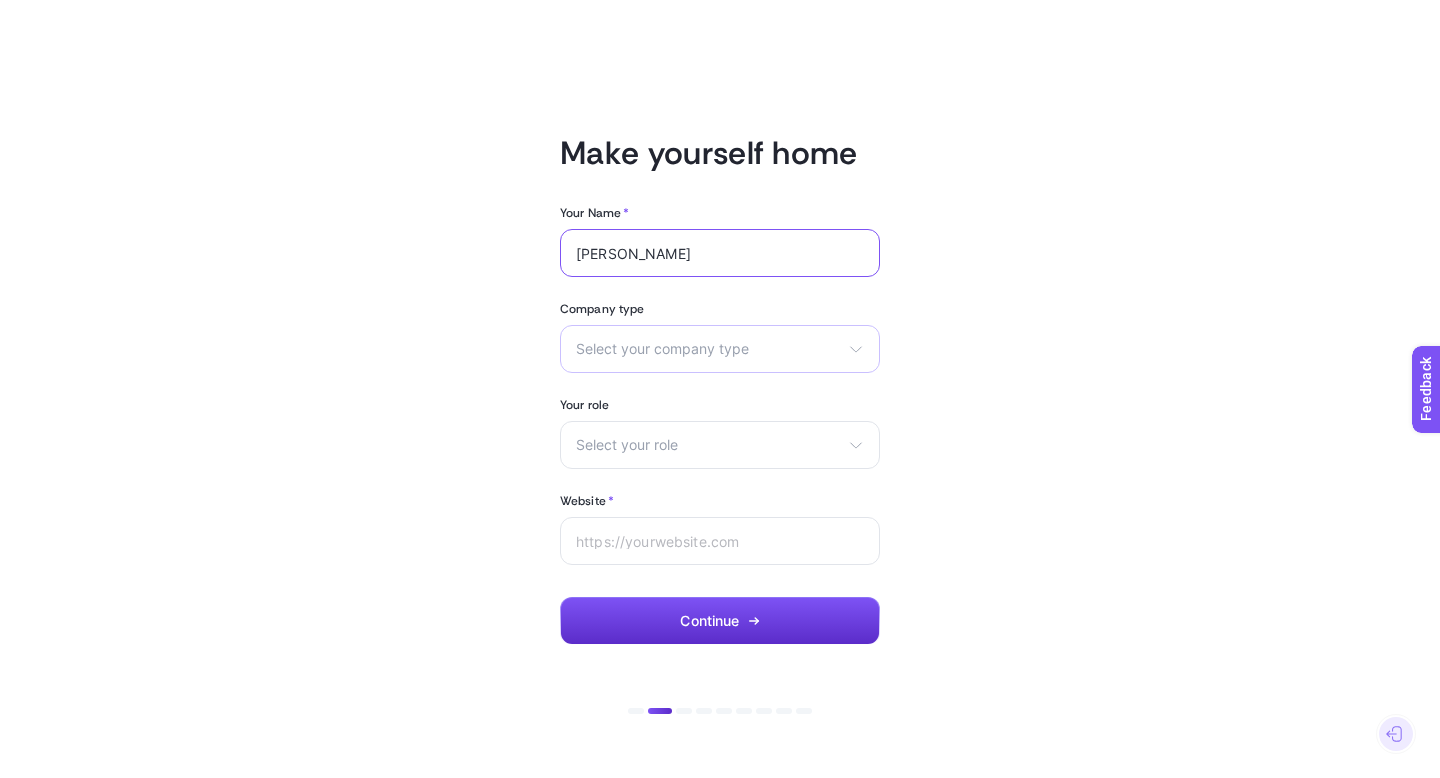 type on "Uğur Kızılyaprak" 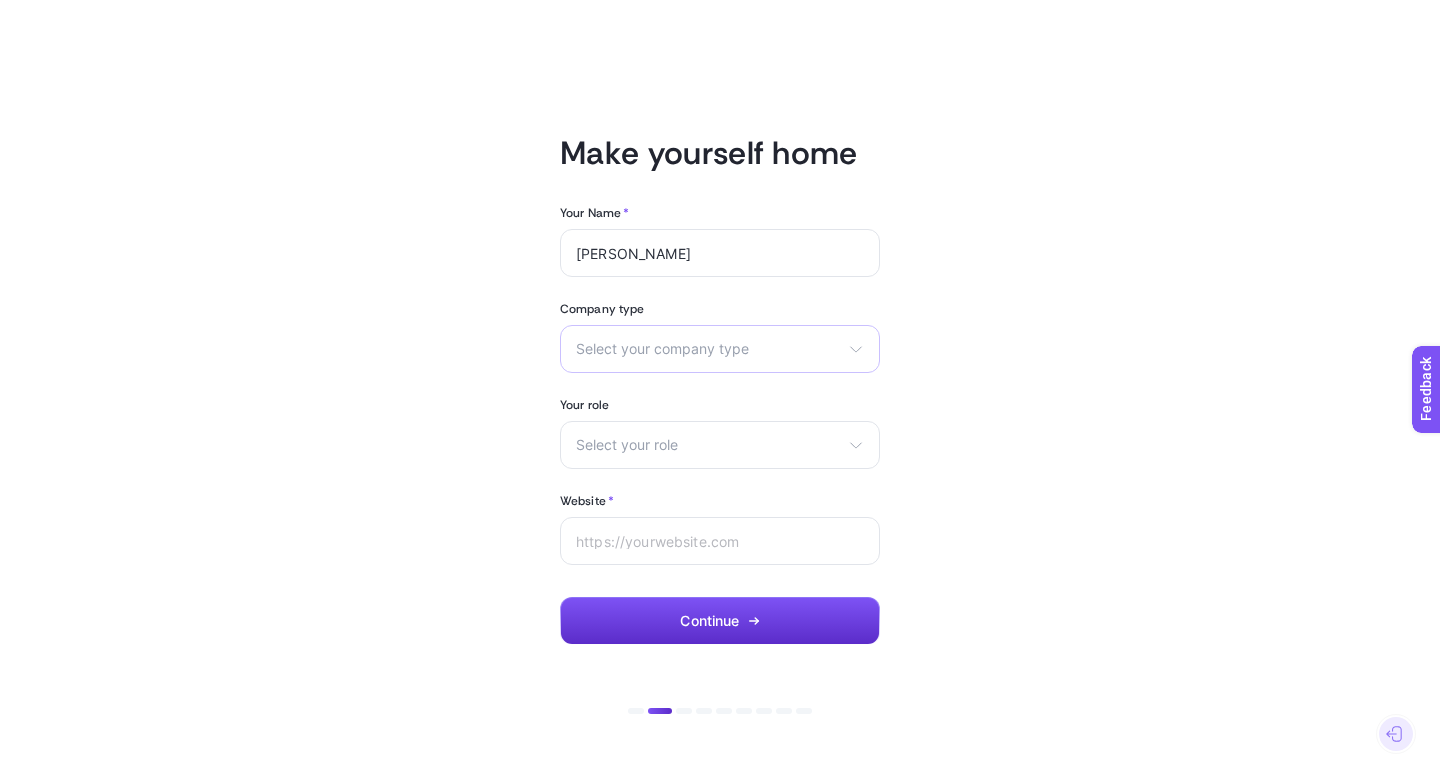 click on "Select your company type eCommerce Agency Other" at bounding box center [720, 349] 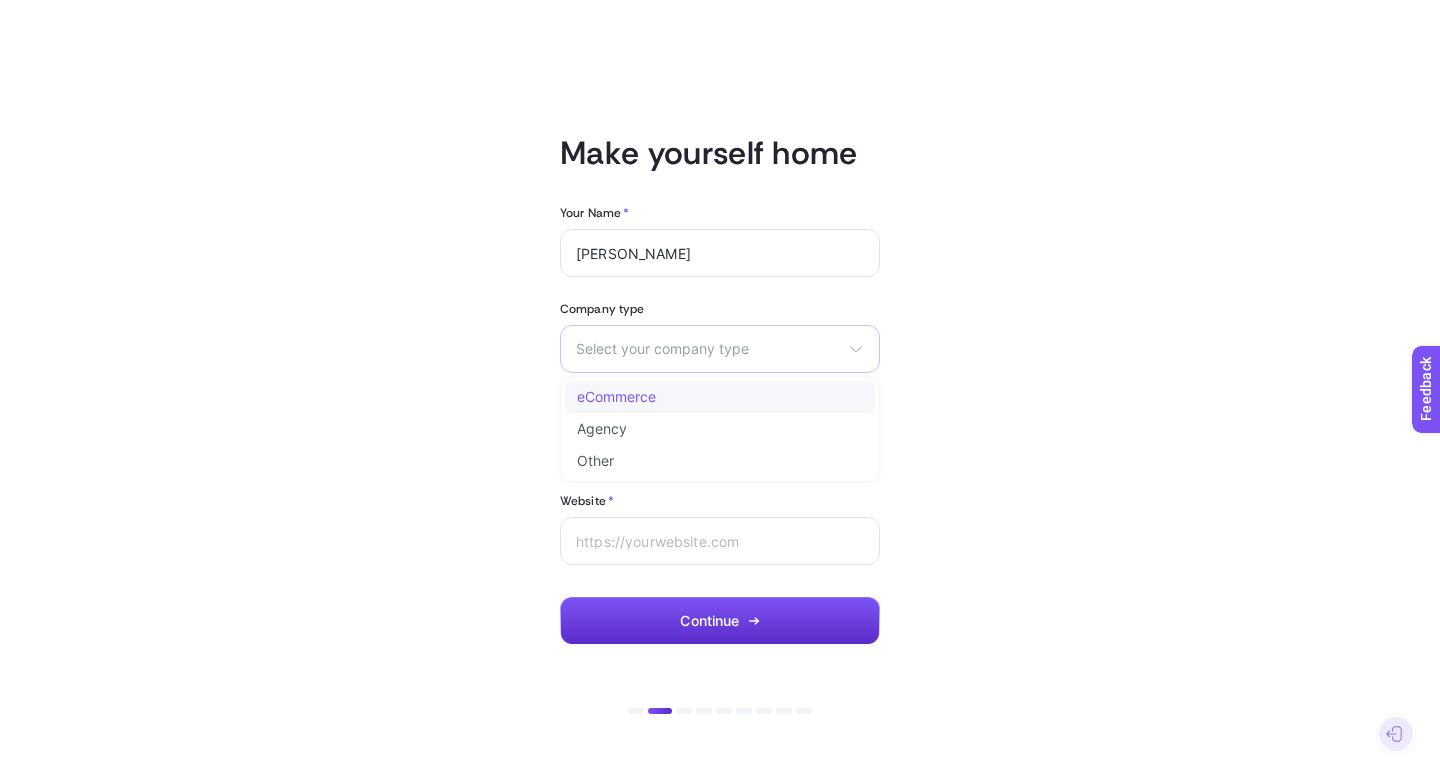 click on "eCommerce" 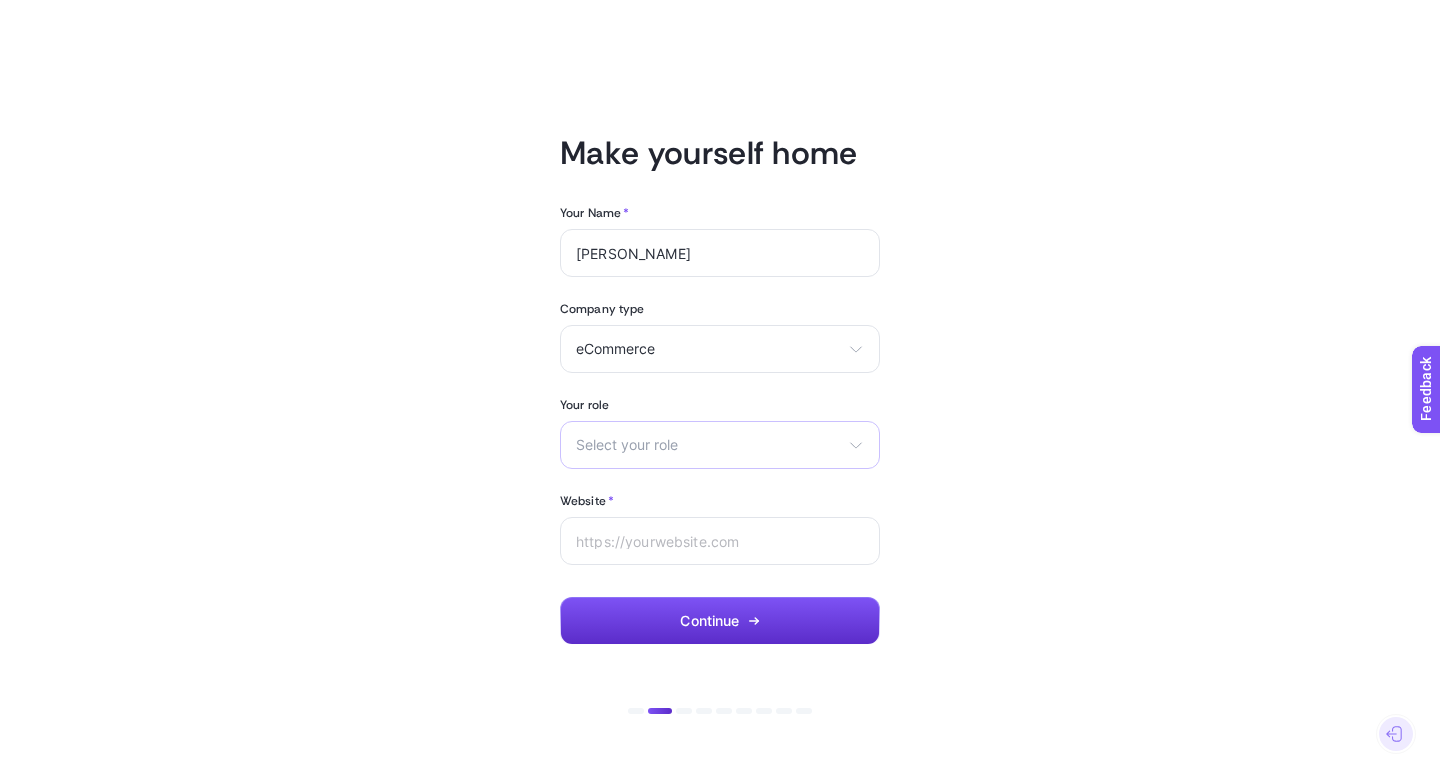 click on "Select your role" at bounding box center (708, 445) 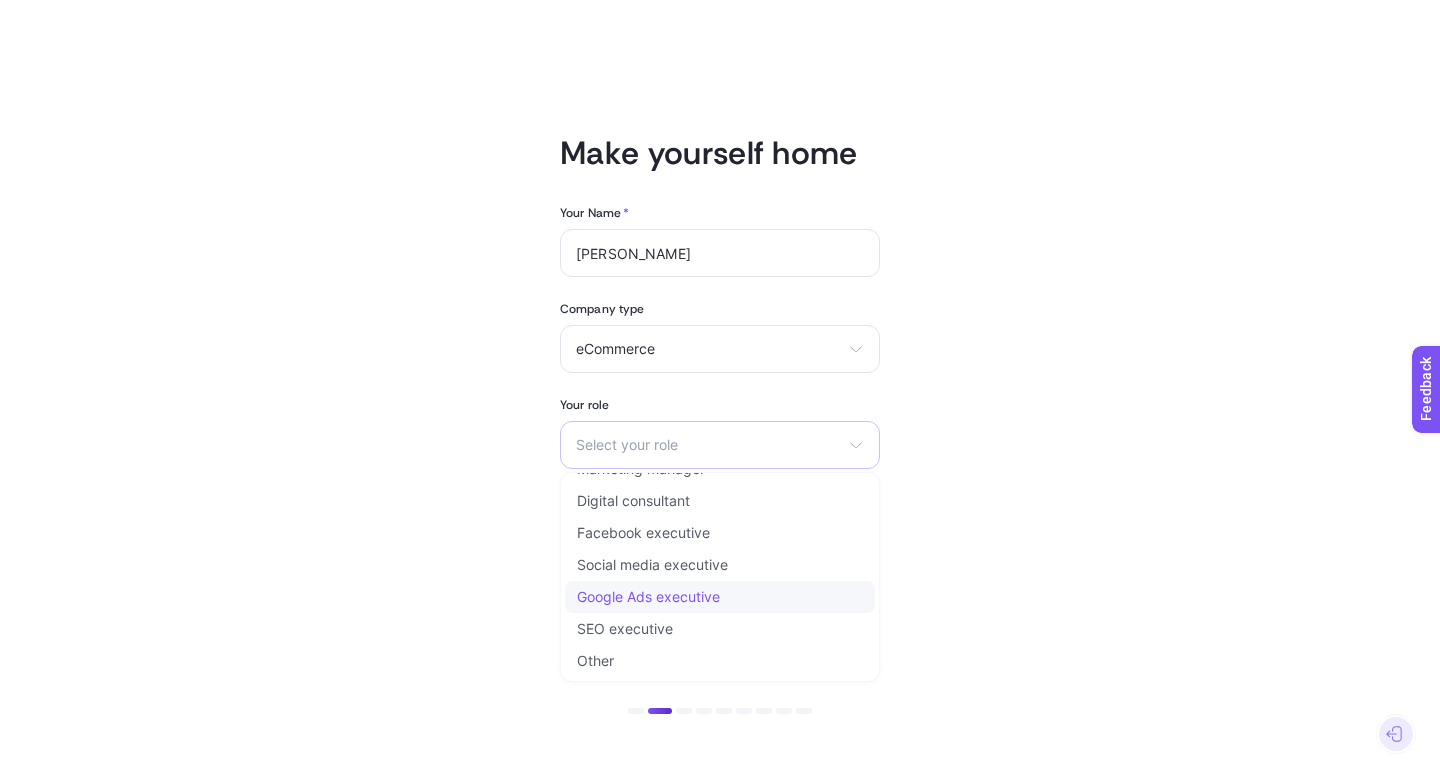 scroll, scrollTop: 0, scrollLeft: 0, axis: both 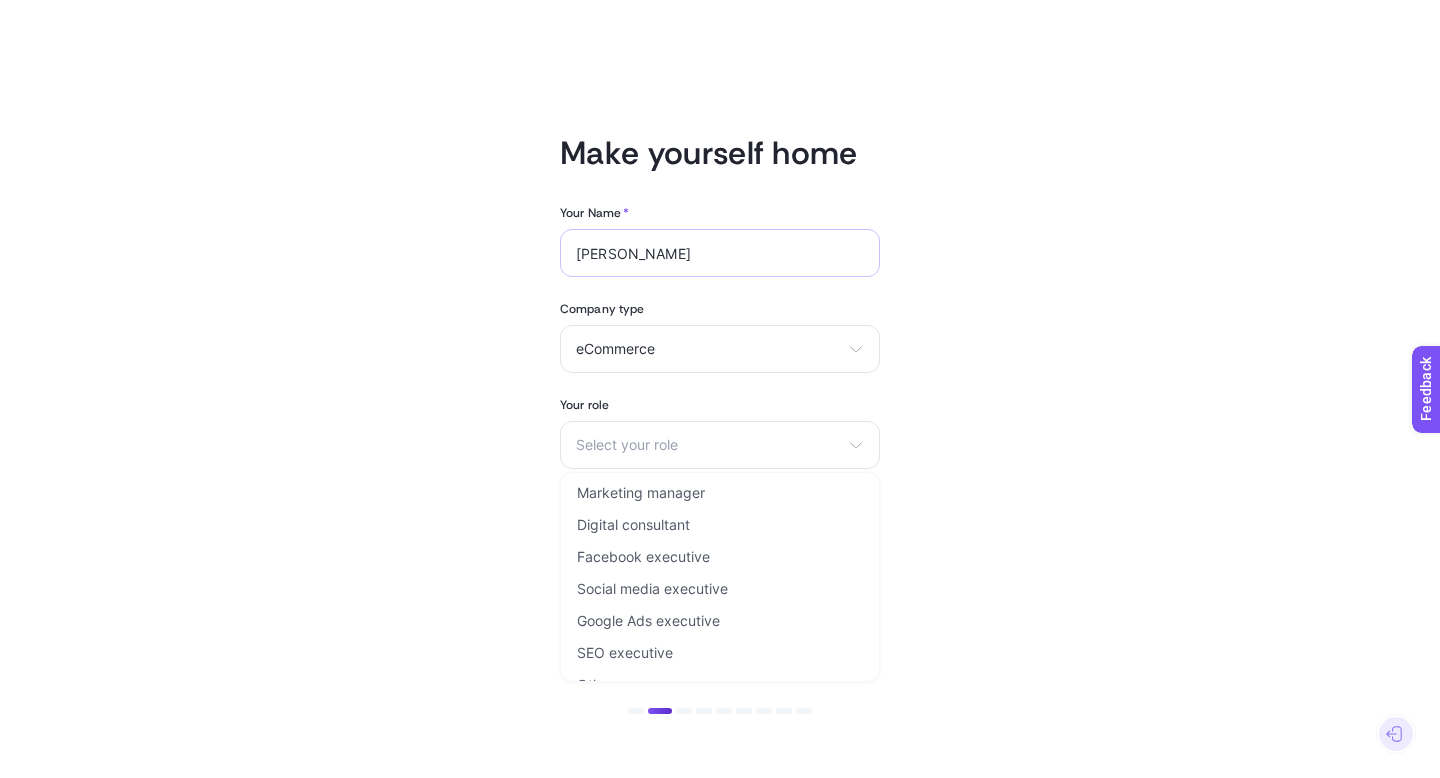 click on "Uğur Kızılyaprak" at bounding box center [720, 253] 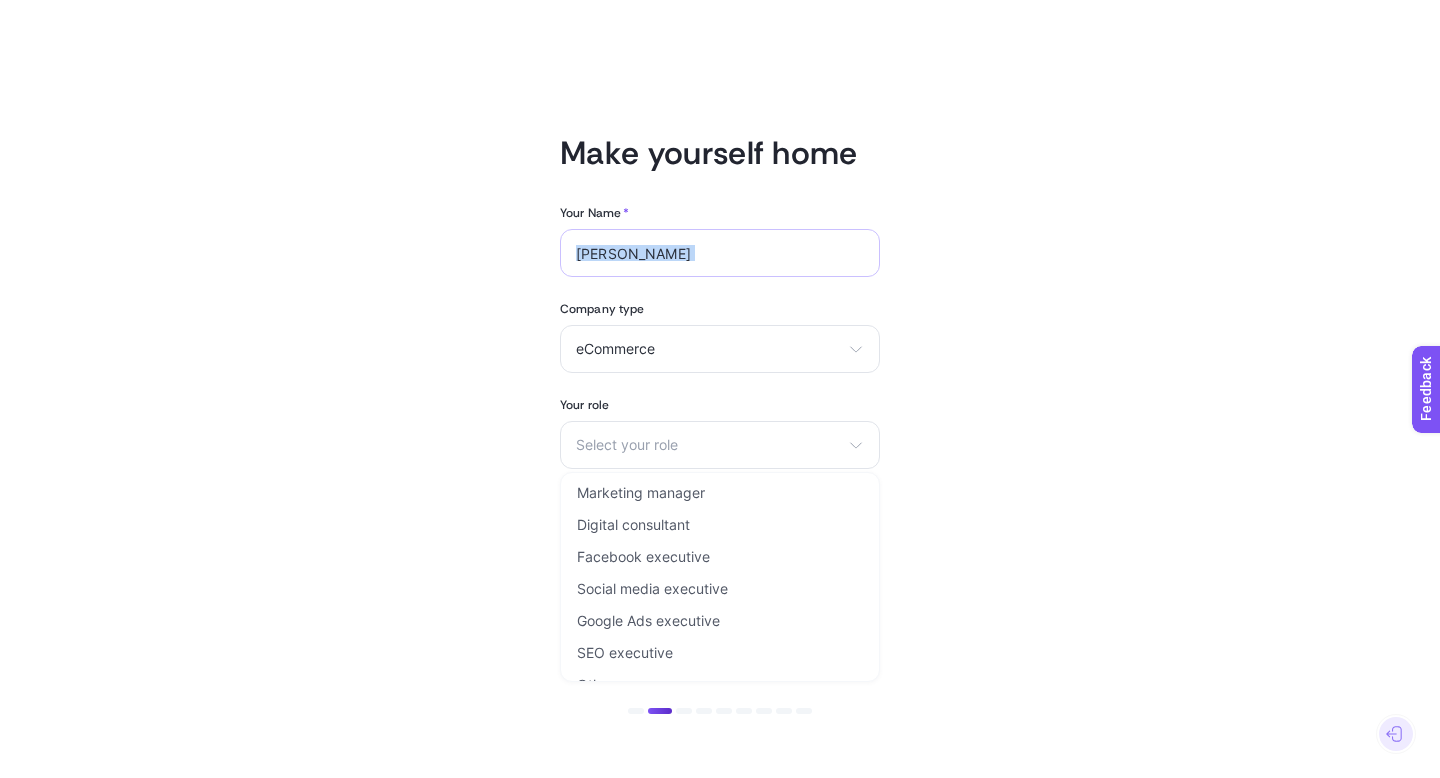 click on "Uğur Kızılyaprak" at bounding box center [720, 253] 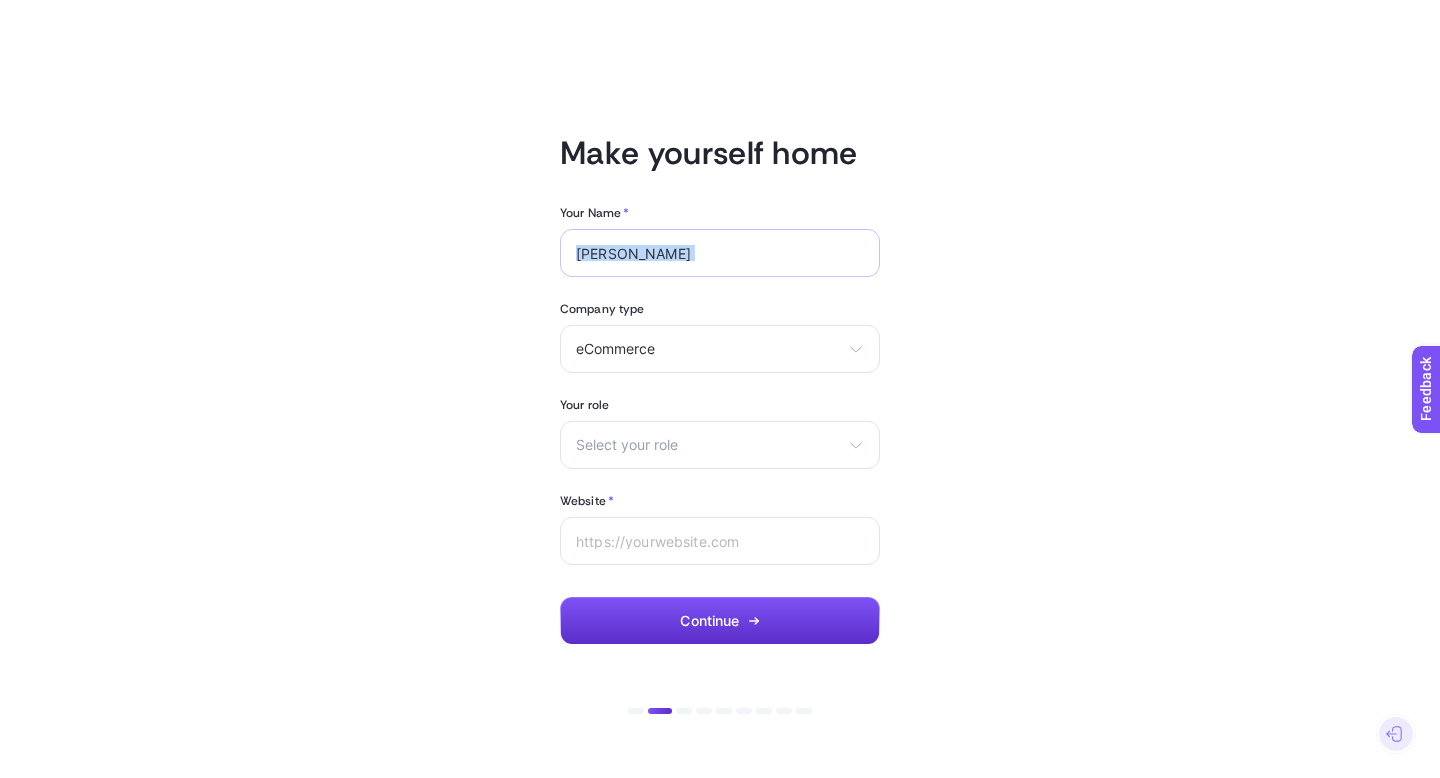 click on "Uğur Kızılyaprak" at bounding box center [720, 253] 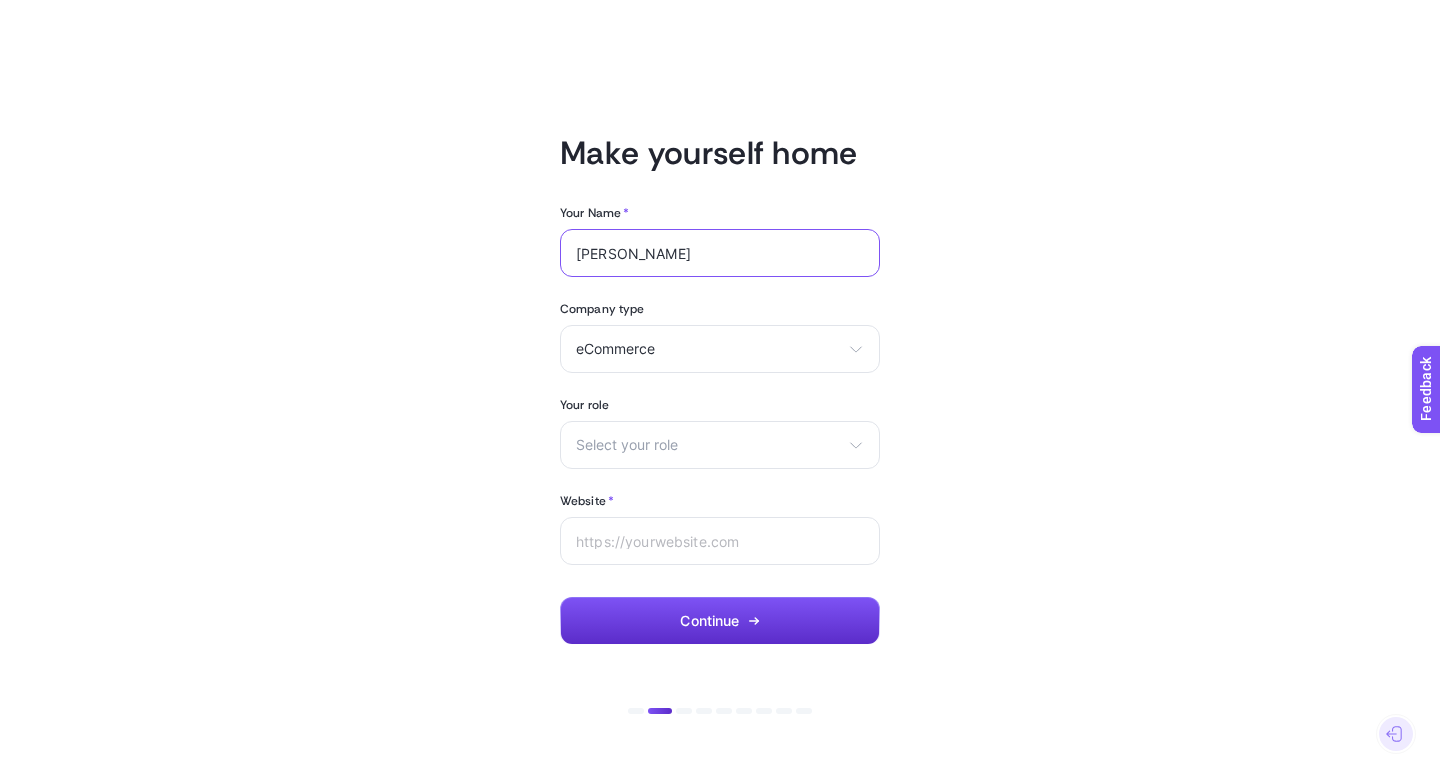 click on "Uğur Kızılyaprak" at bounding box center [720, 253] 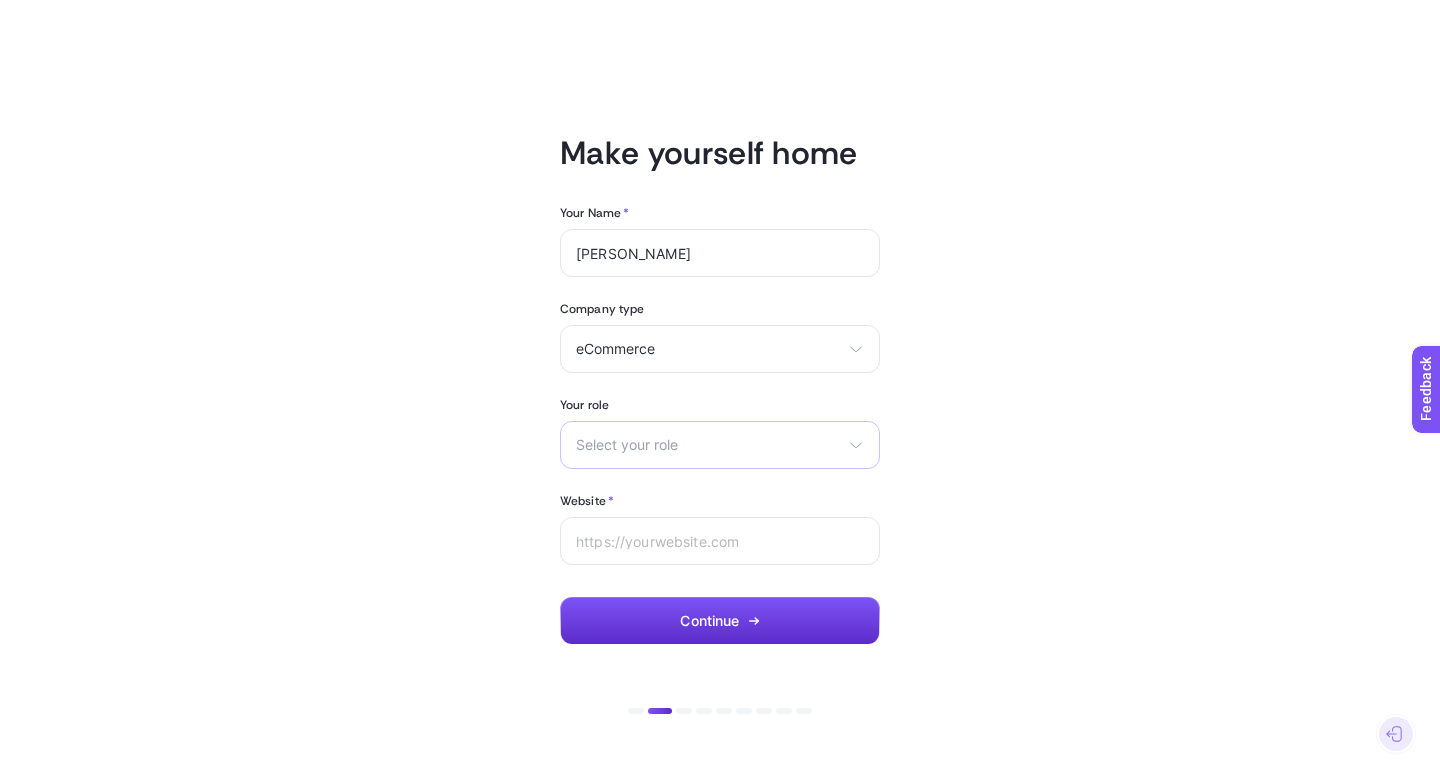 click on "Select your role" at bounding box center [708, 445] 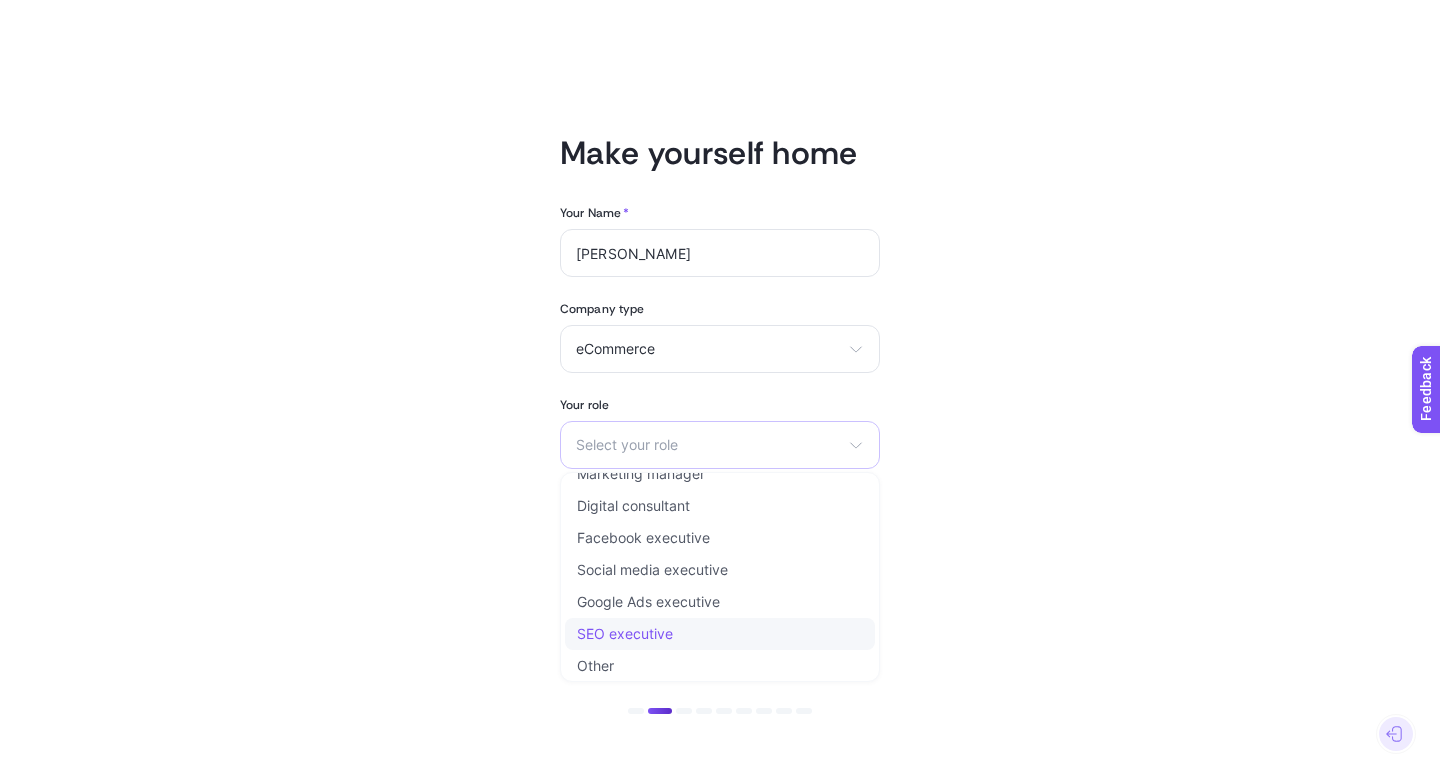scroll, scrollTop: 24, scrollLeft: 0, axis: vertical 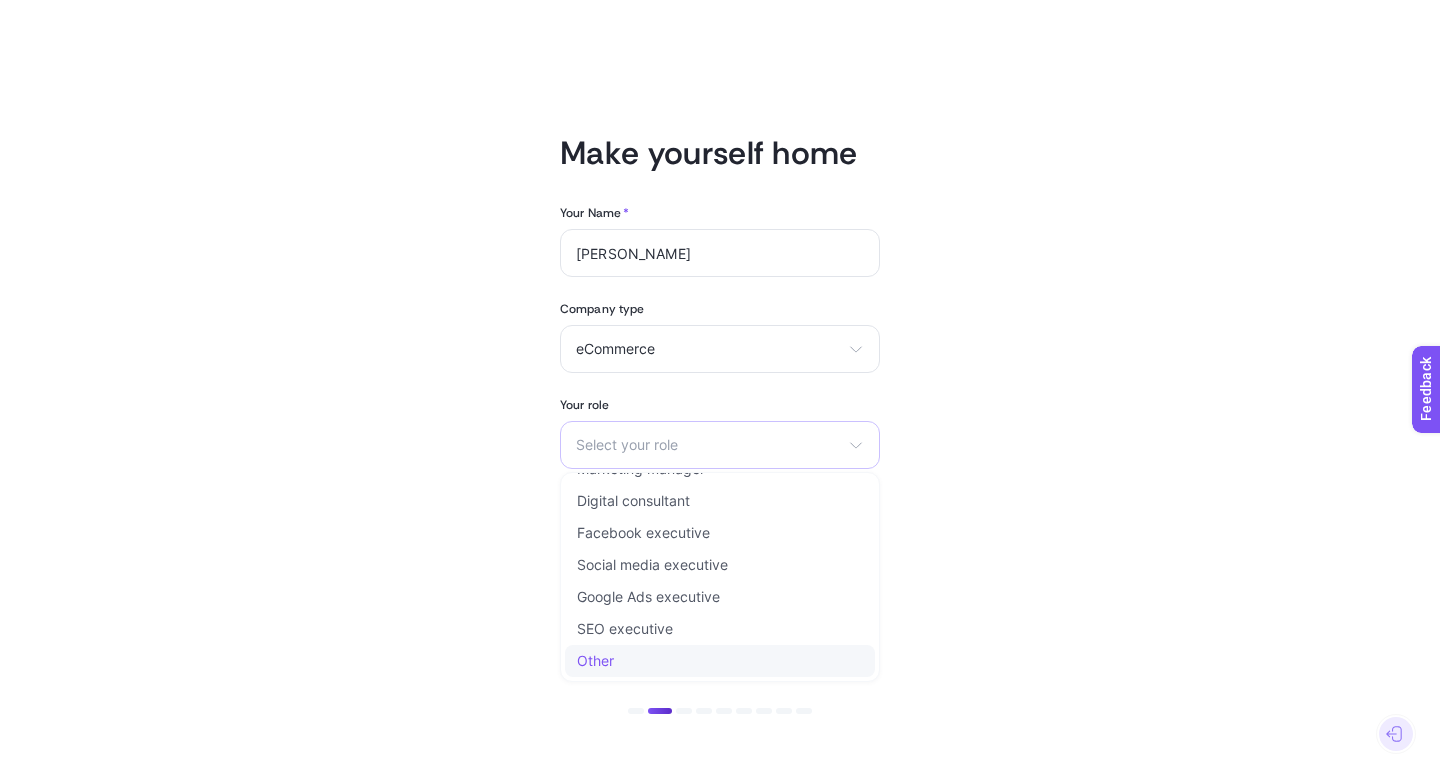 click on "Other" 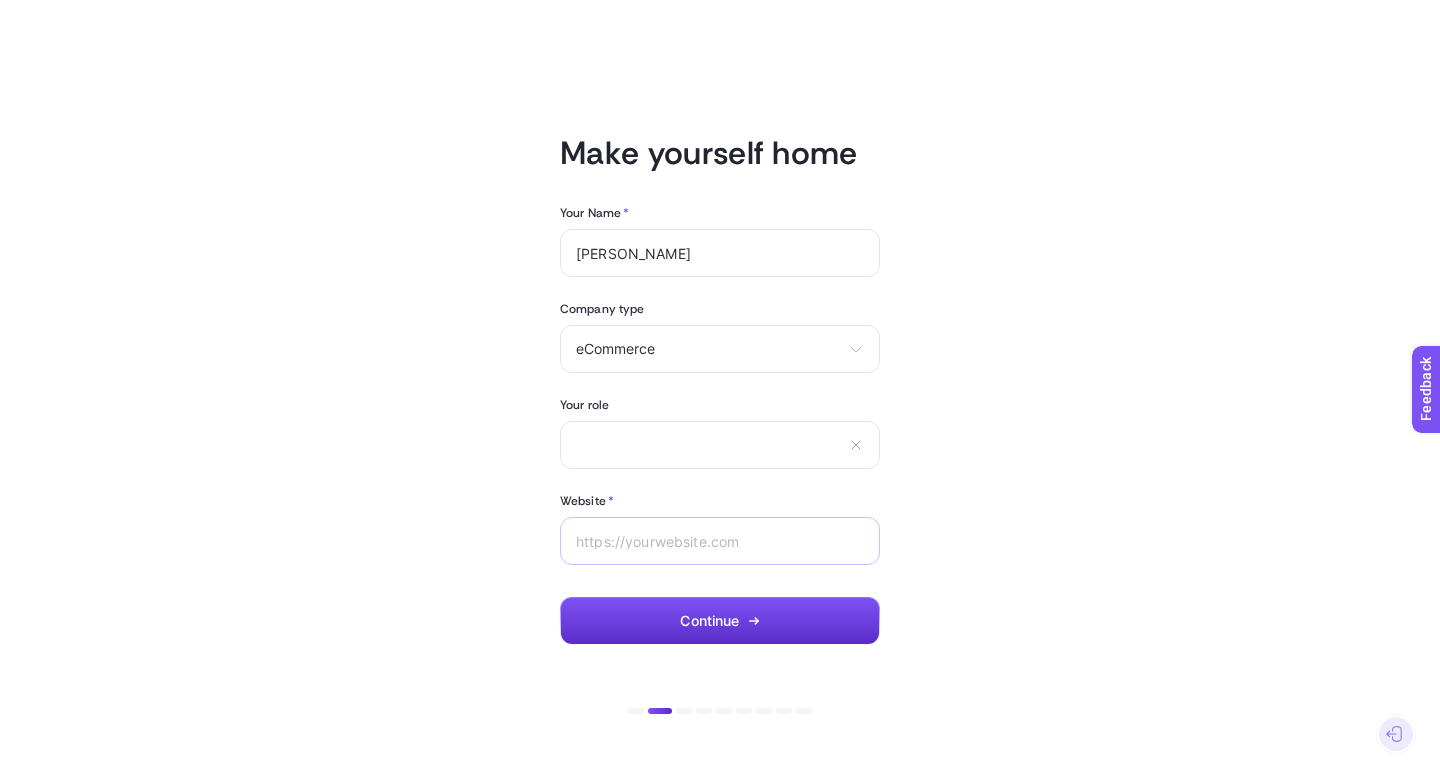 click at bounding box center (720, 541) 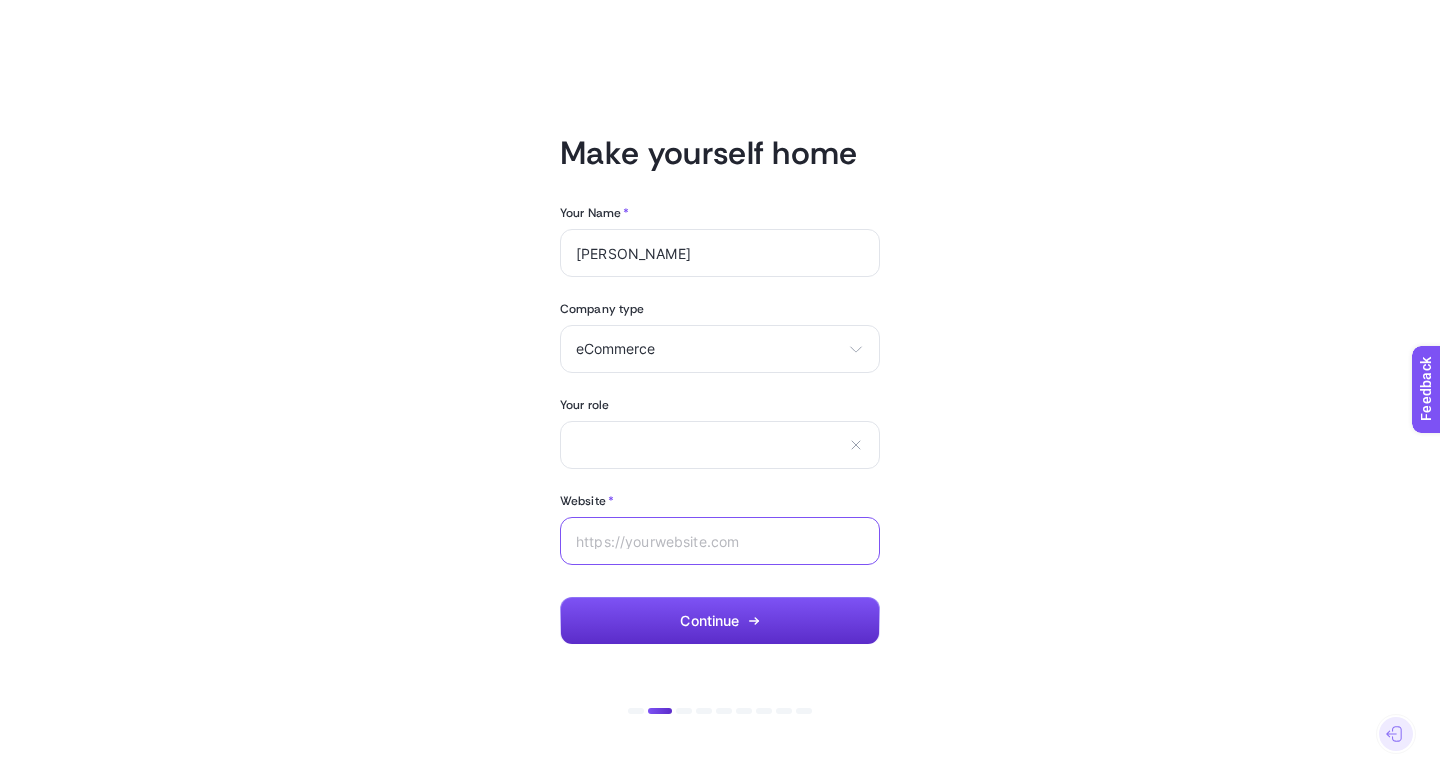 click on "Website   *" at bounding box center [720, 541] 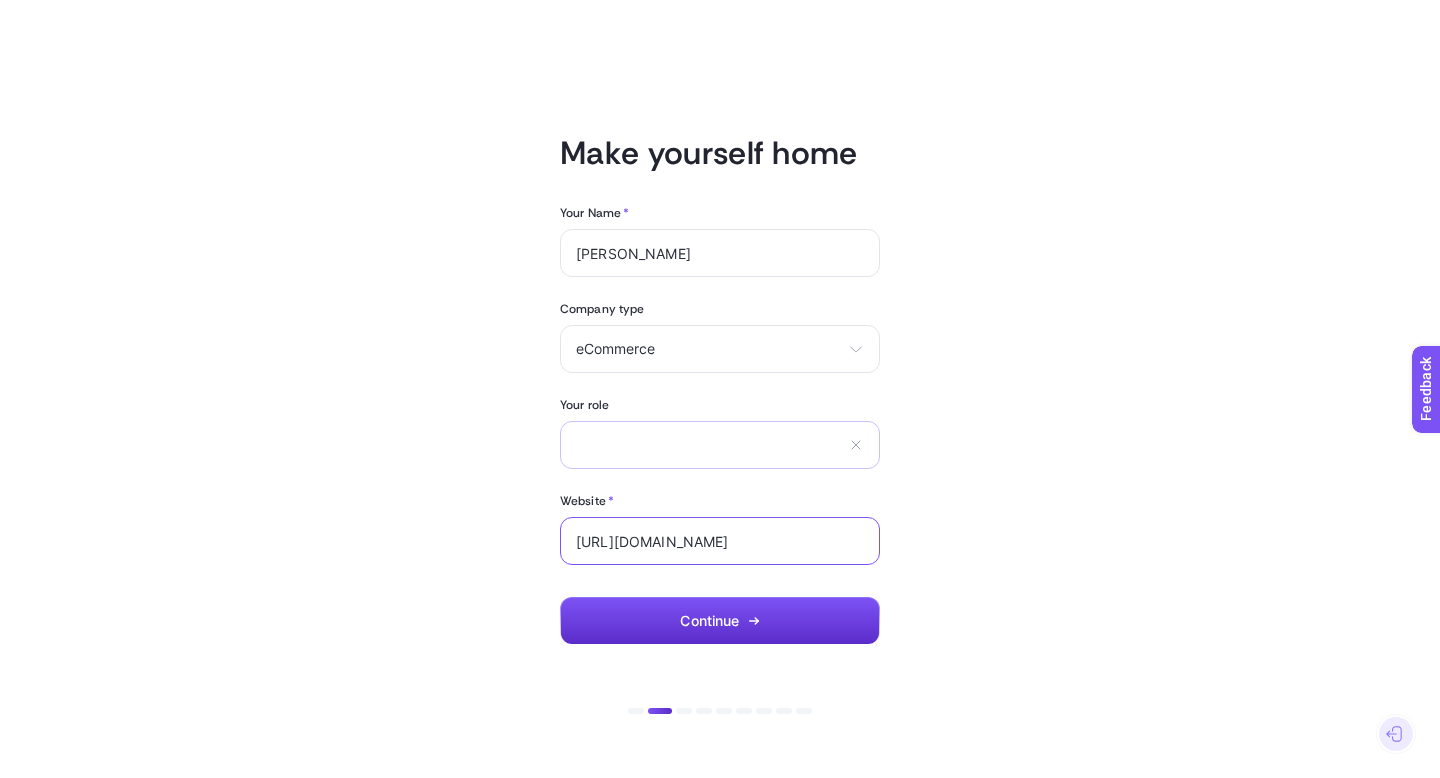 type on "https://welcometoclub.com/" 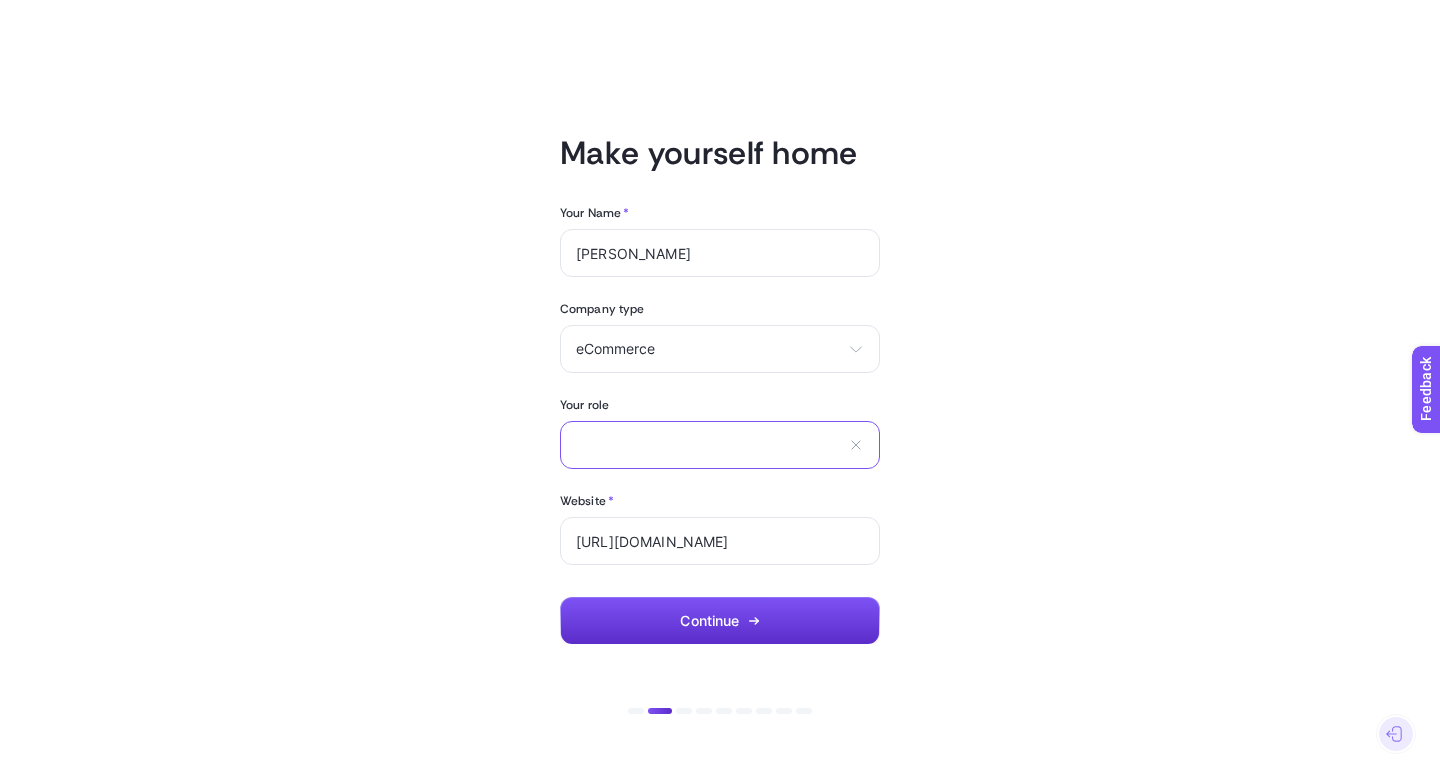 click at bounding box center (708, 445) 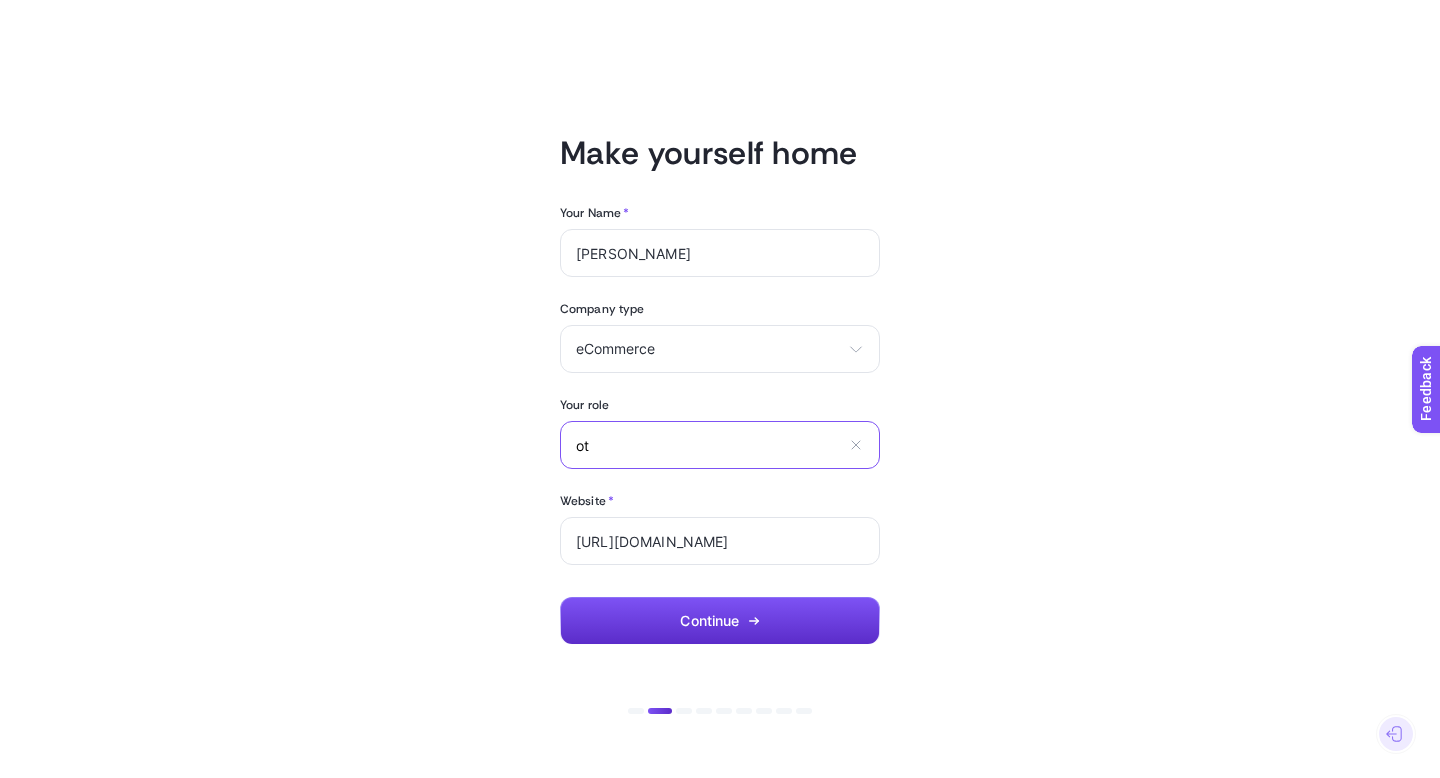 type on "o" 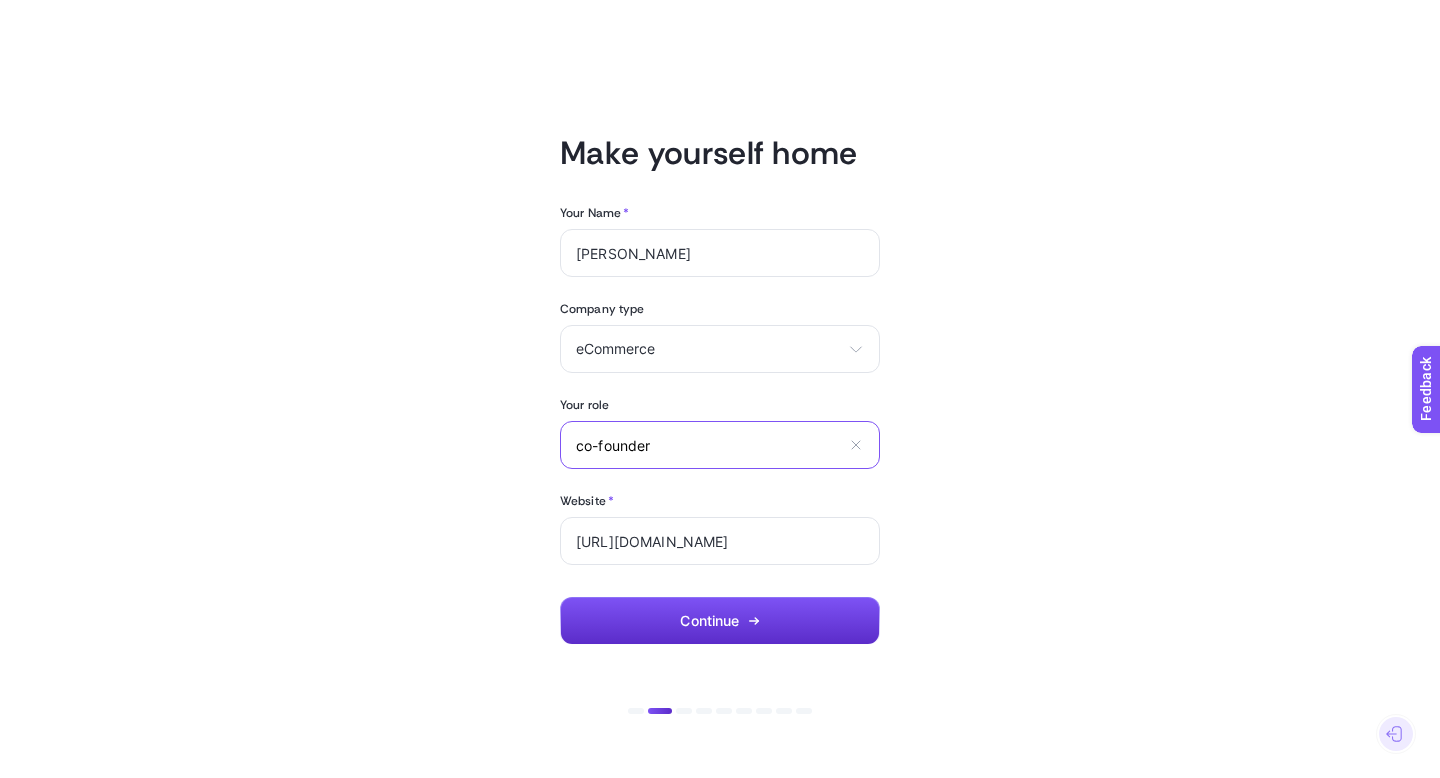 type on "co-founder" 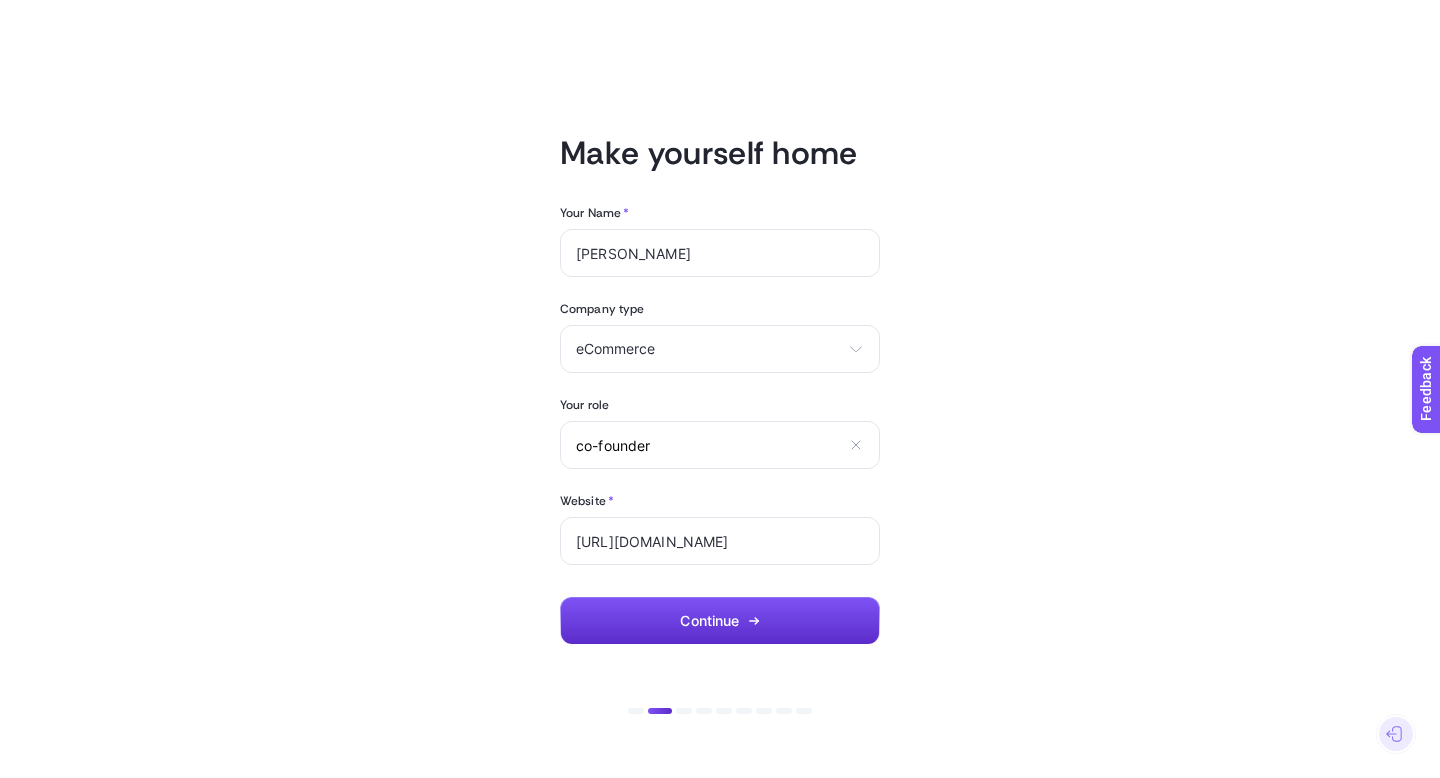 click on "Make yourself home  Your Name   *  Uğur Kızılyaprak Company type  eCommerce eCommerce Agency Other Your role  co-founder Marketing manager Digital consultant Facebook executive Social media executive Google Ads executive SEO executive Other Website   *  https://welcometoclub.com/ Continue  To start the sign up process with a new email:   Sign out" 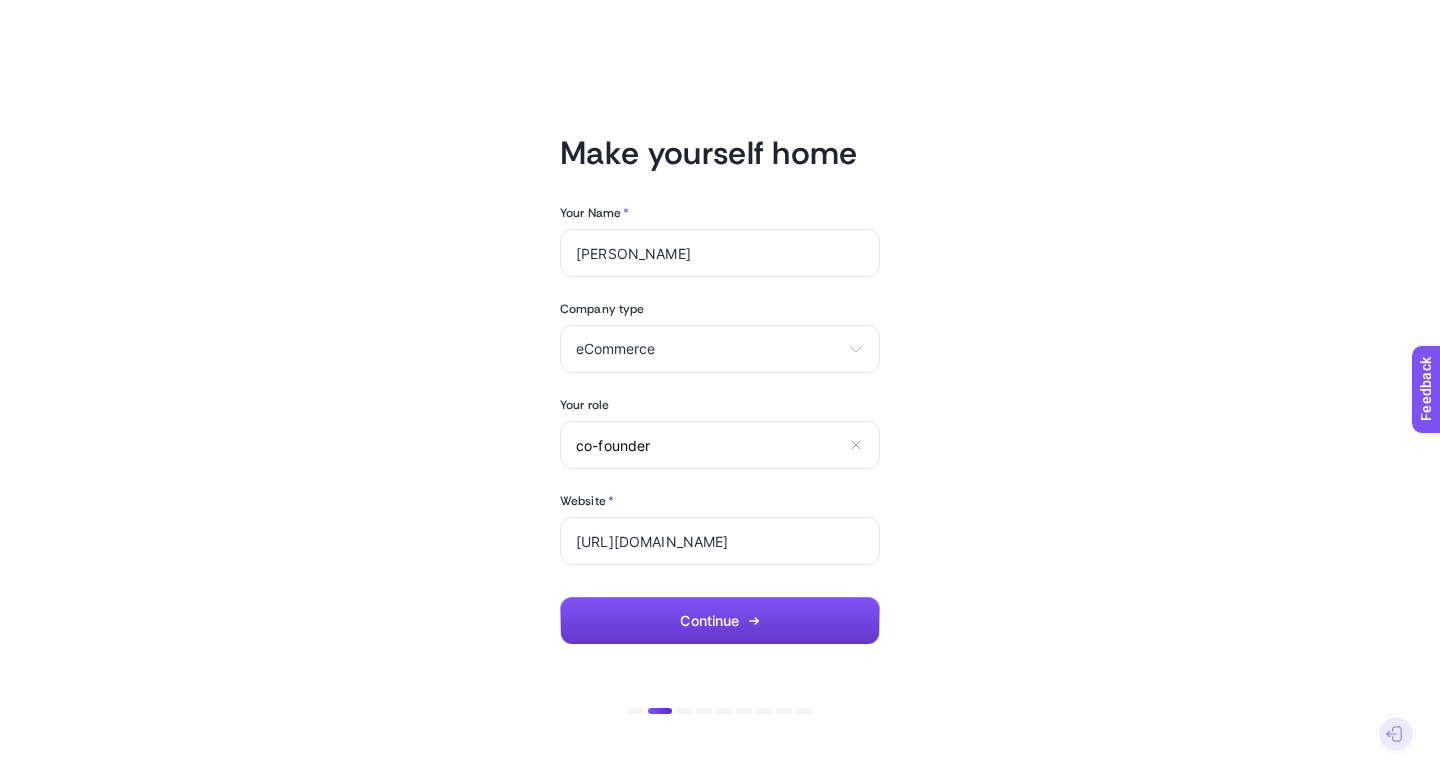 click on "Continue" 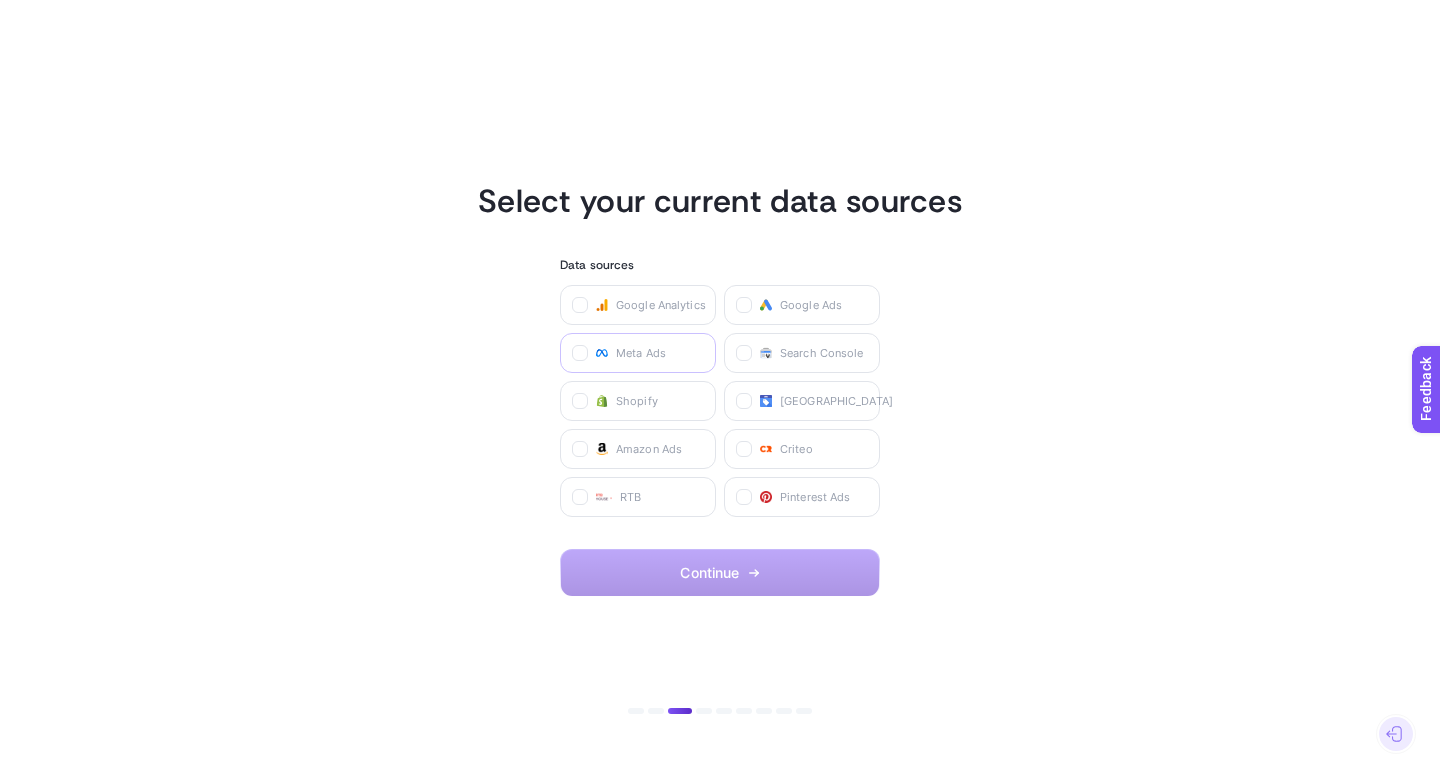 click on "Meta Ads" 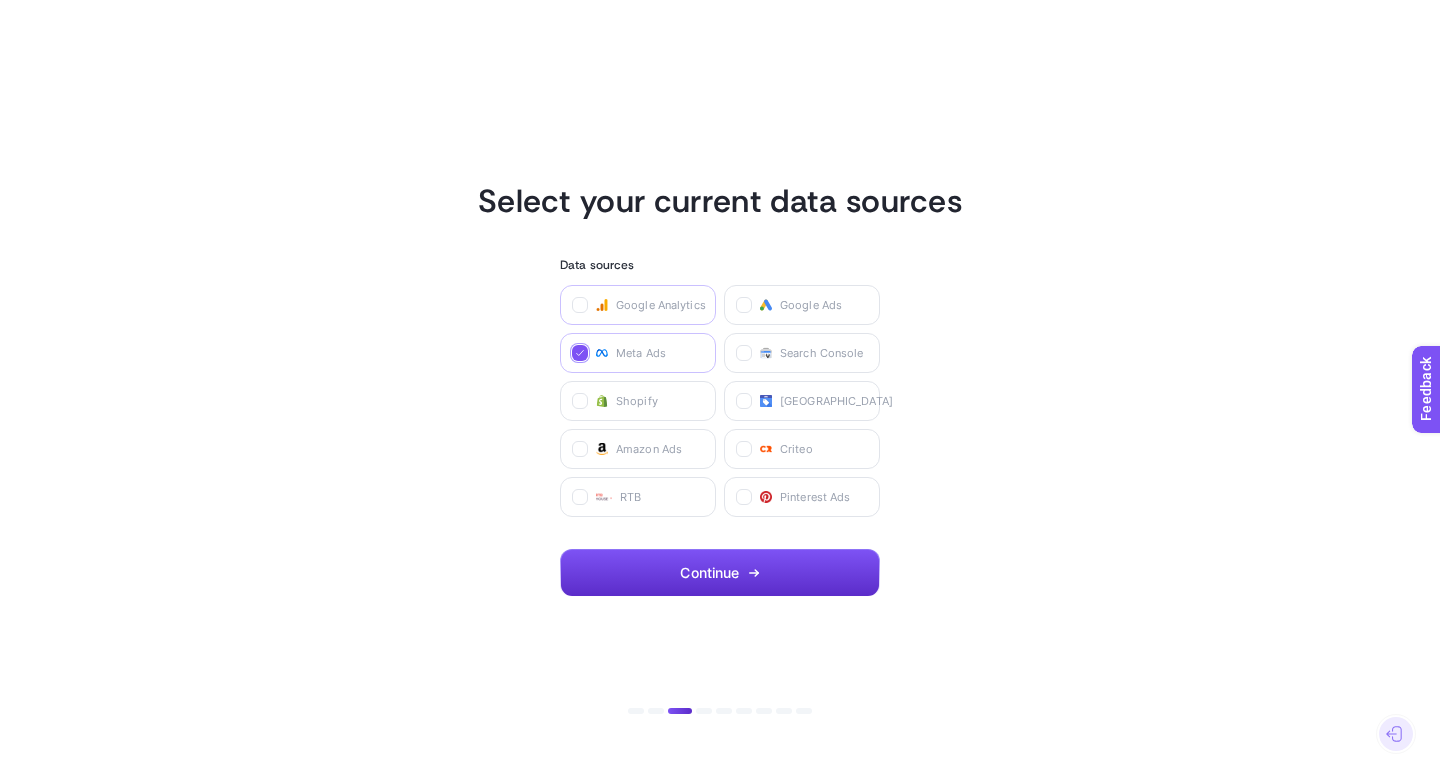 click on "Google Analytics" 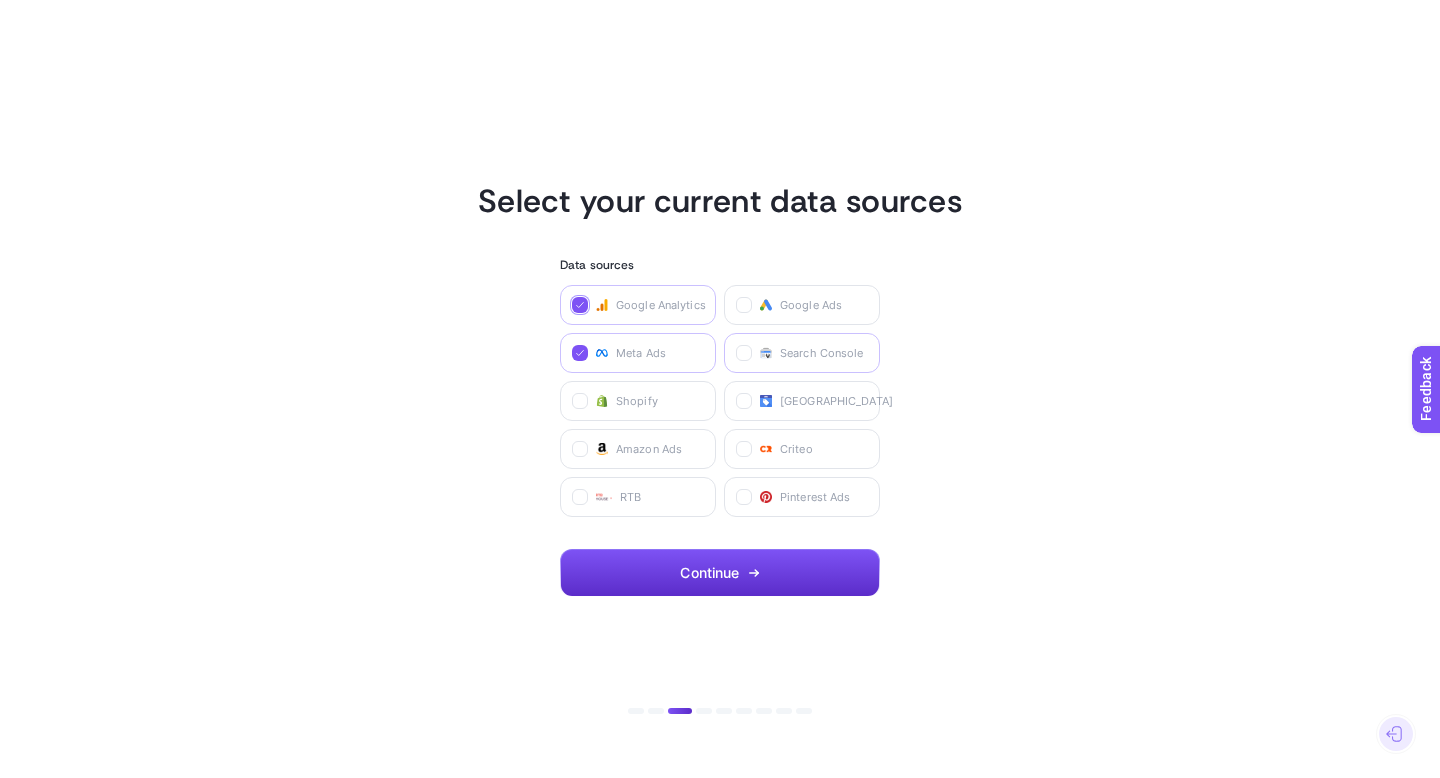 click on "Search Console" at bounding box center (822, 353) 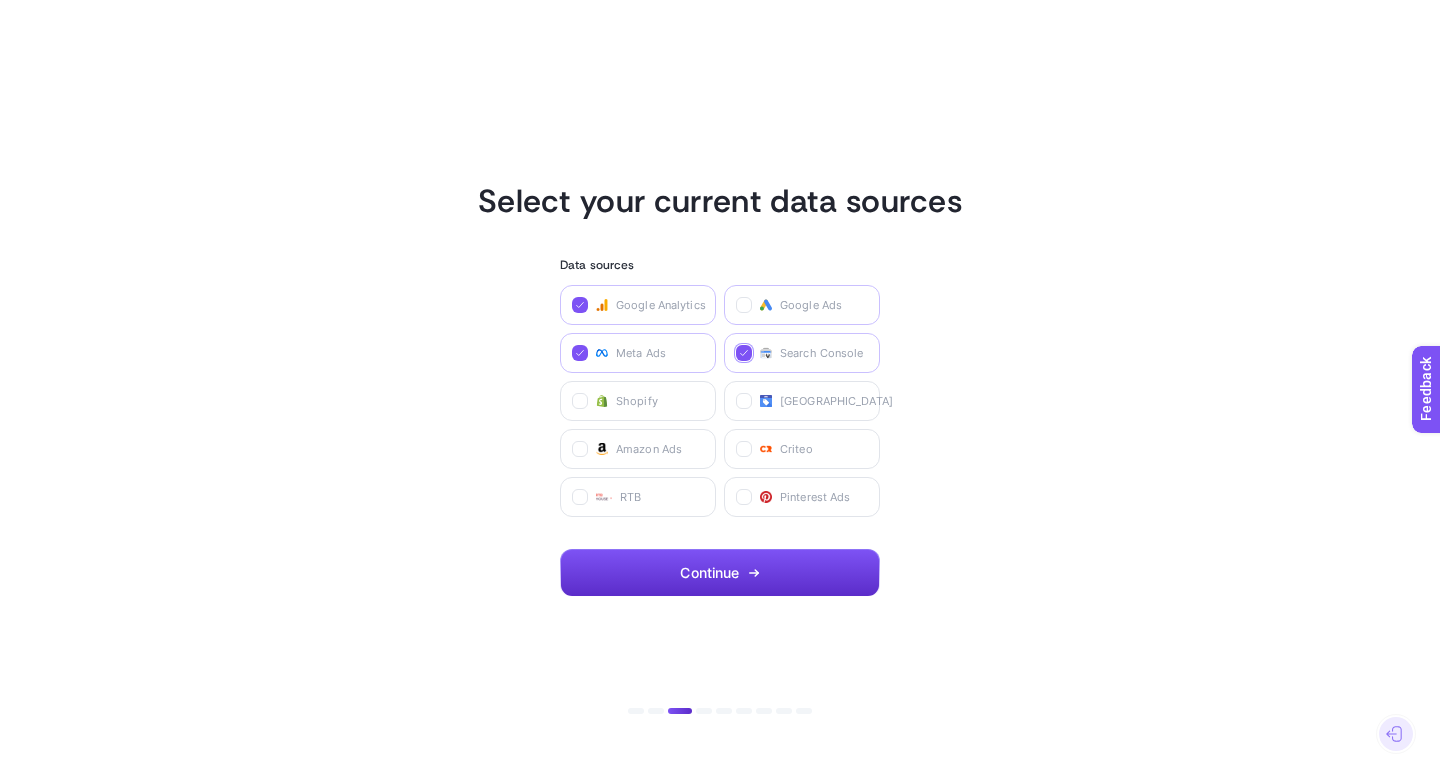 click on "Google Ads" at bounding box center (811, 305) 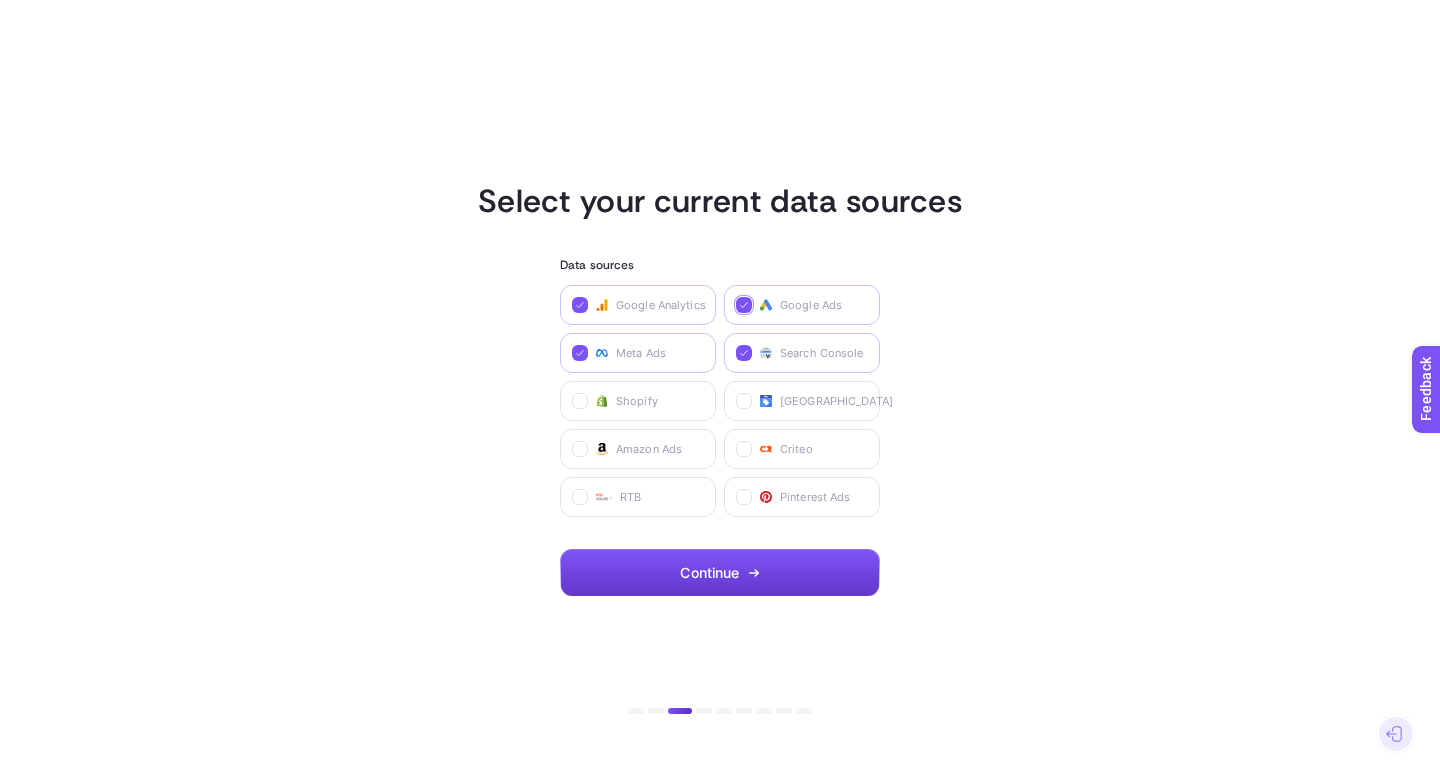click on "Continue" at bounding box center (720, 573) 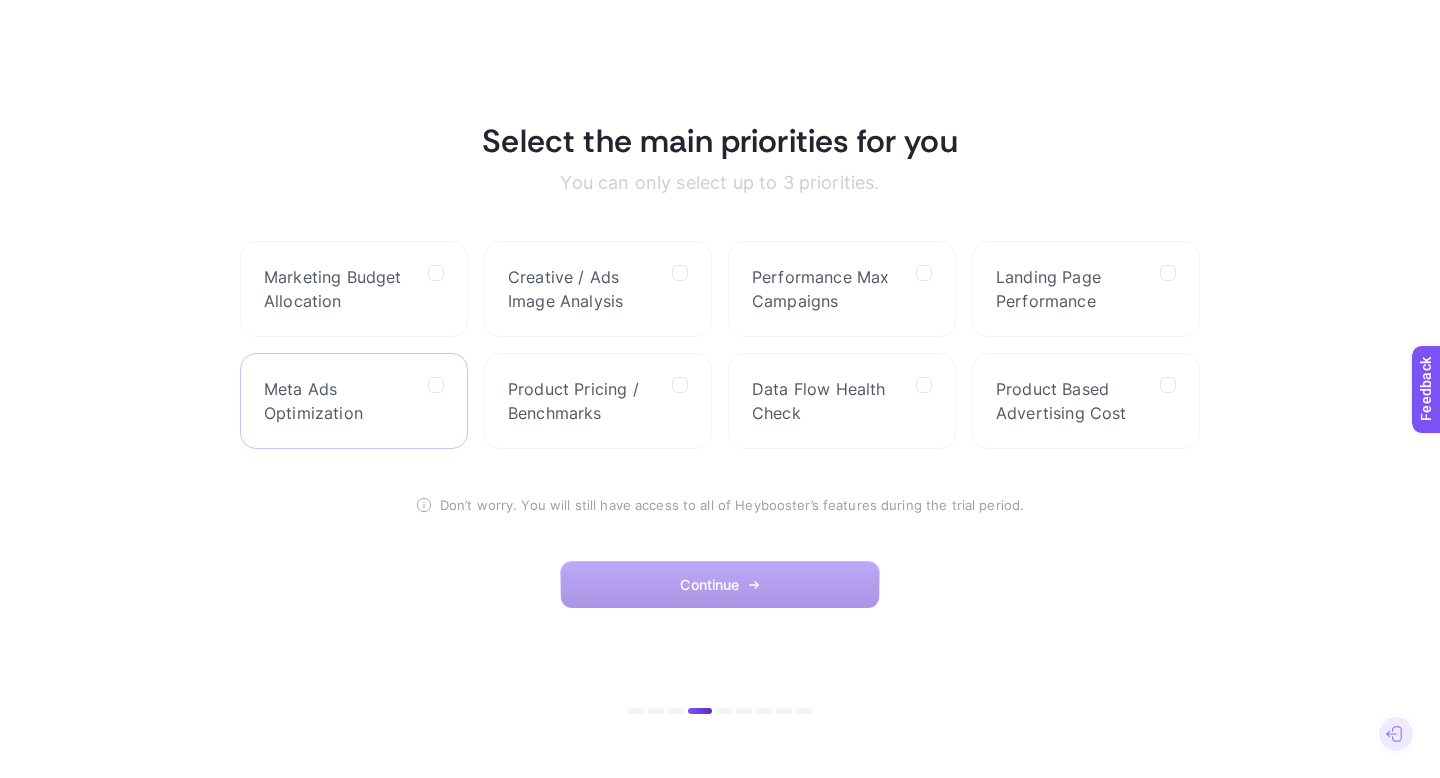 click on "Meta Ads Optimization" at bounding box center [338, 401] 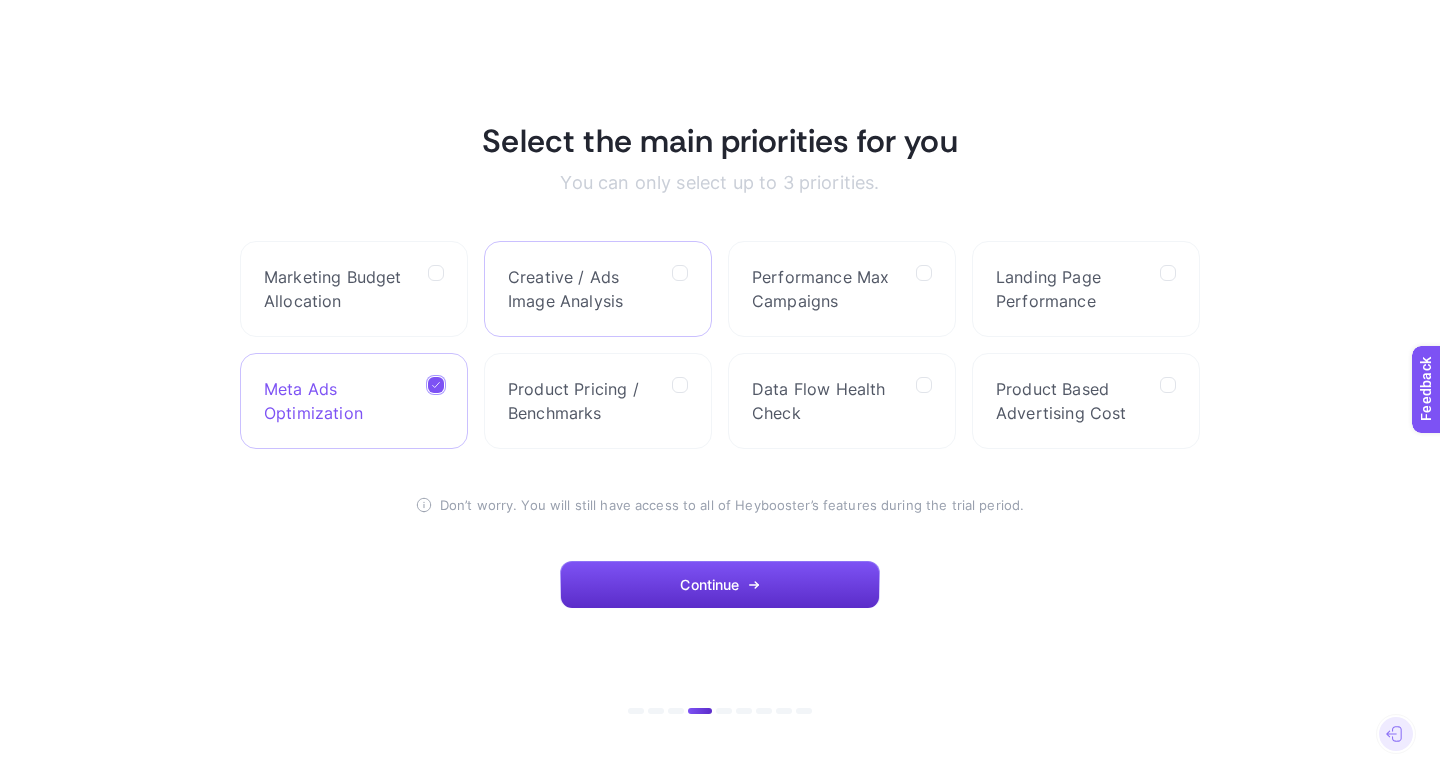 click on "Creative / Ads Image Analysis" at bounding box center [582, 289] 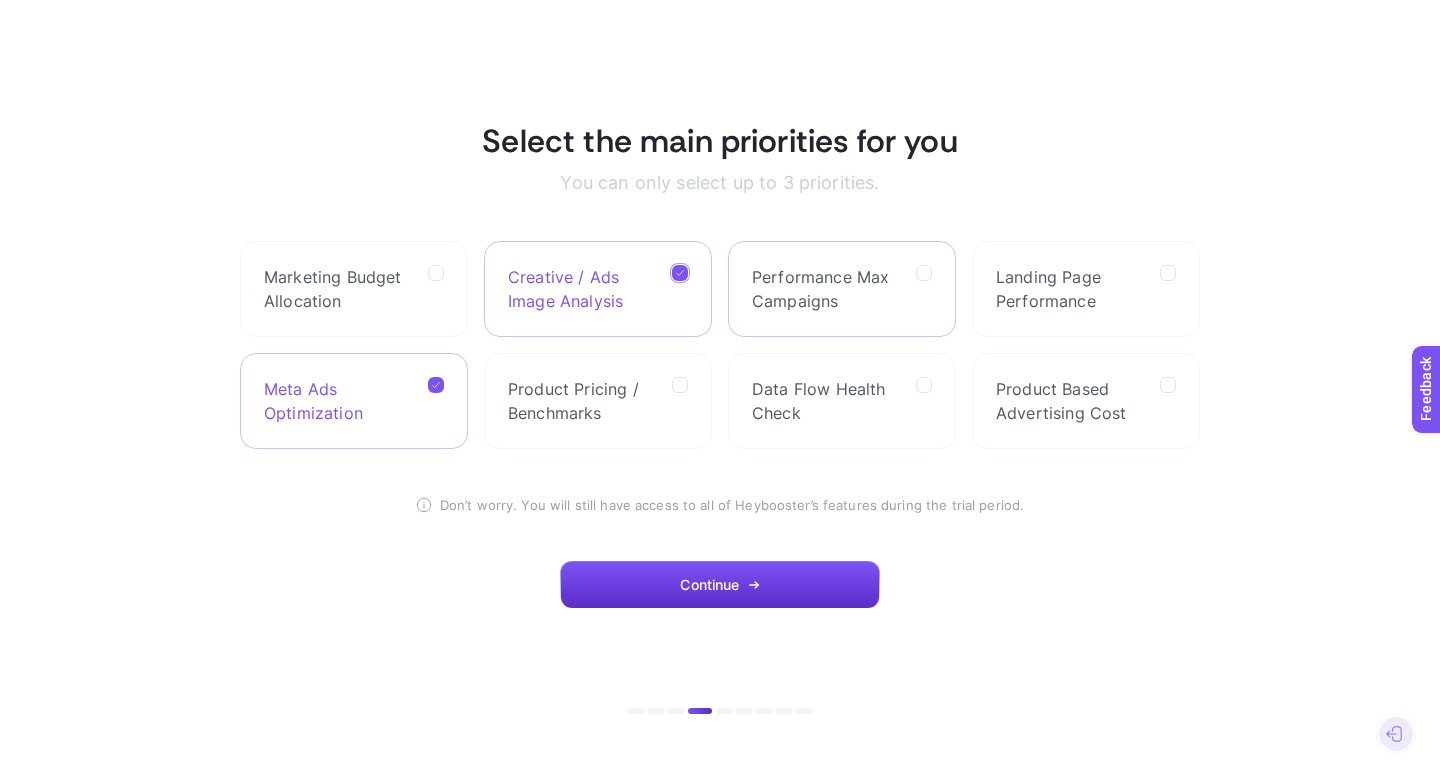 click on "Performance Max Campaigns" at bounding box center [826, 289] 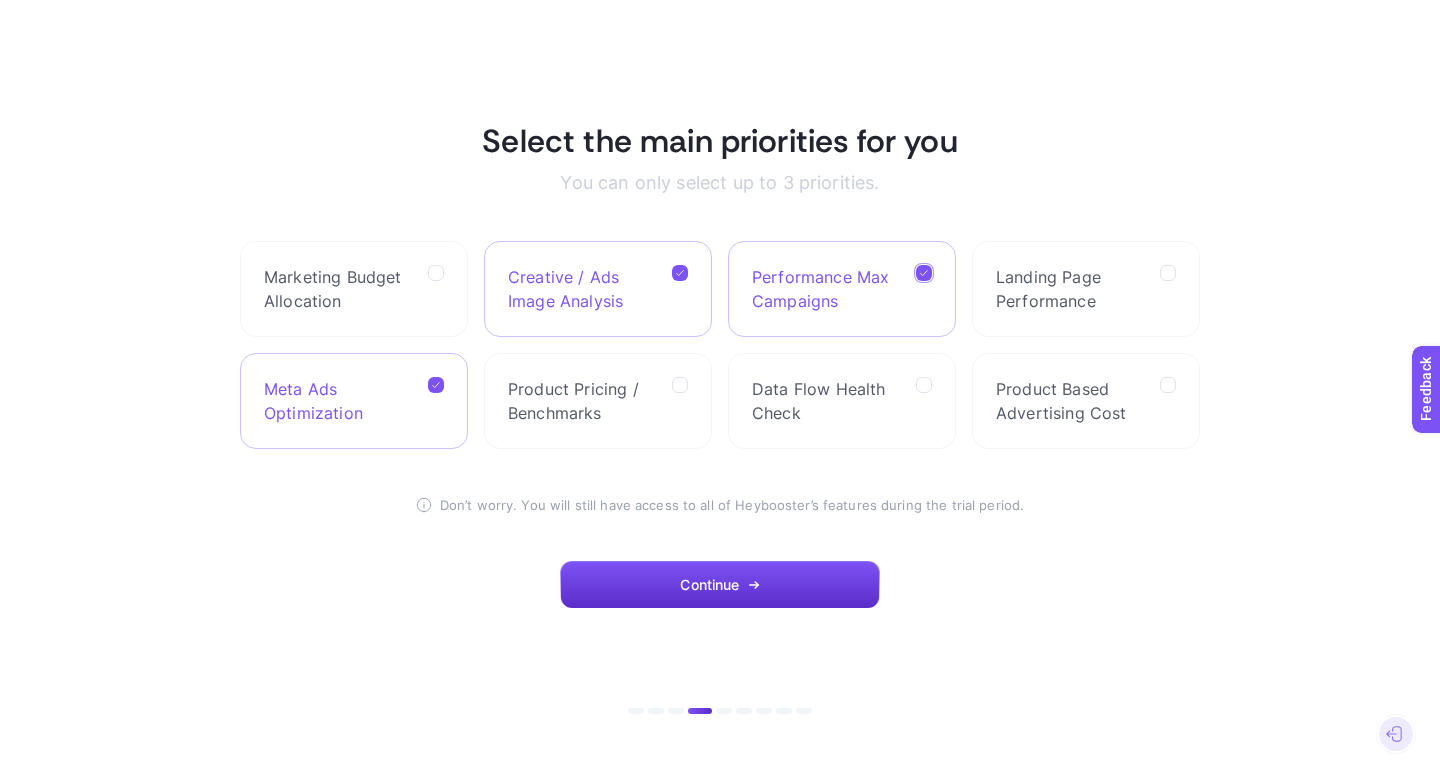 click on "Creative / Ads Image Analysis" 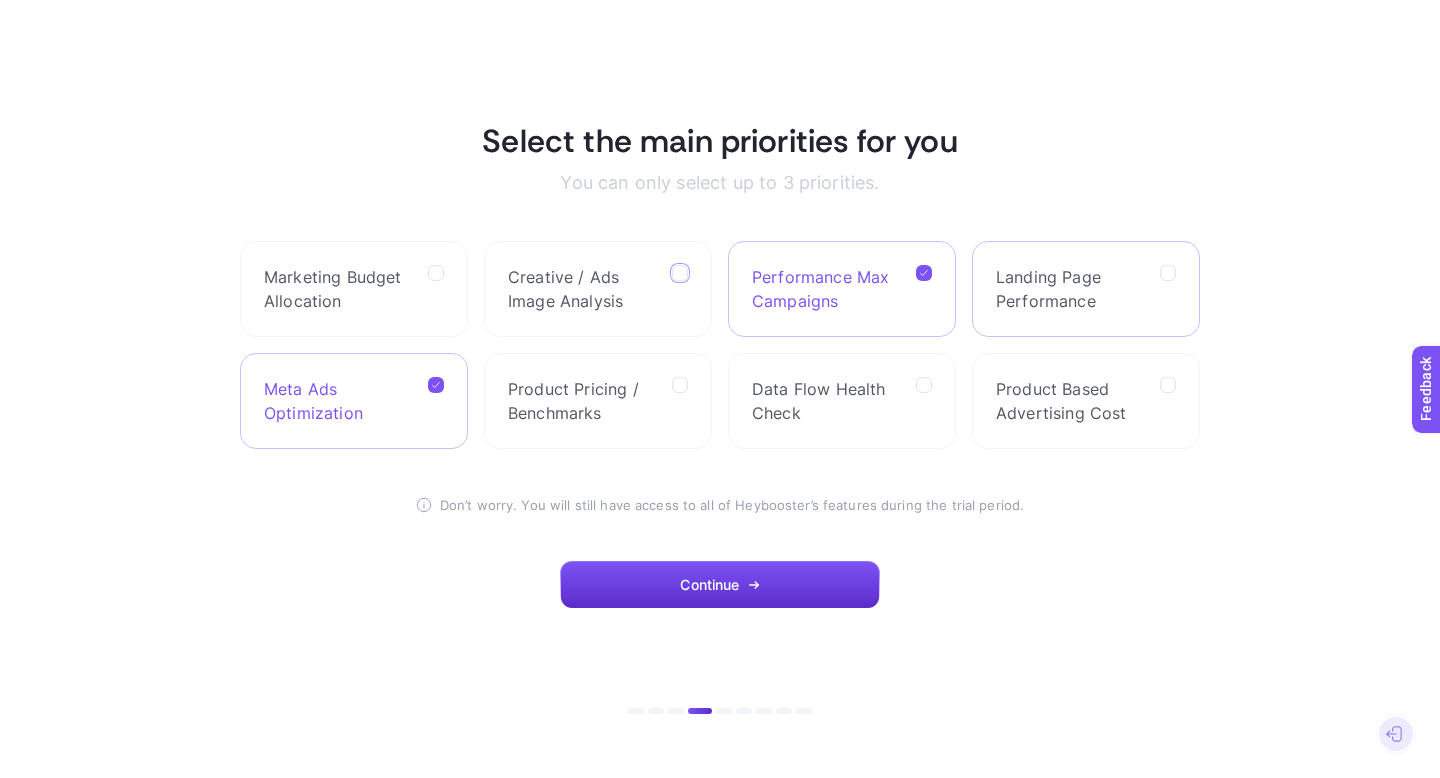 click on "Landing Page Performance" at bounding box center [1070, 289] 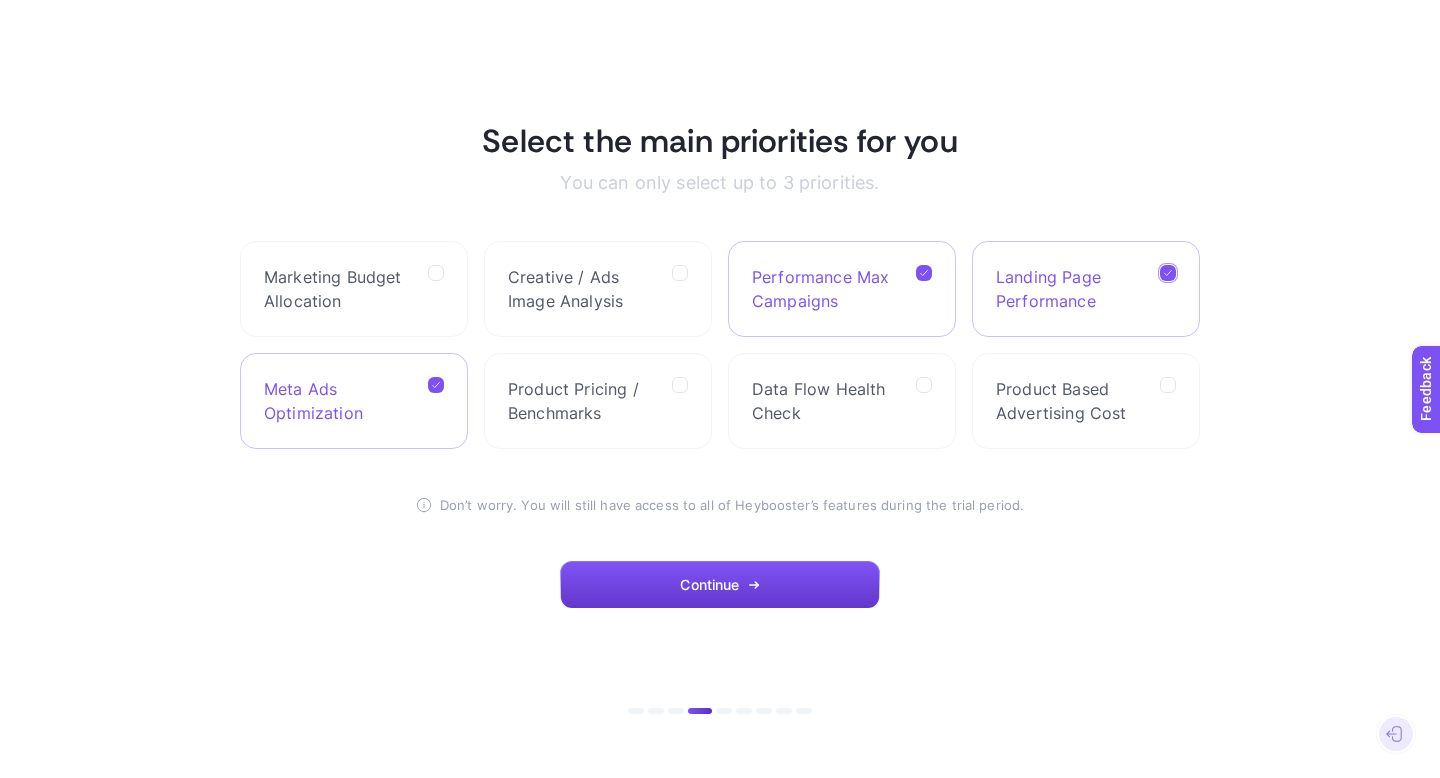 click on "Continue" at bounding box center (720, 585) 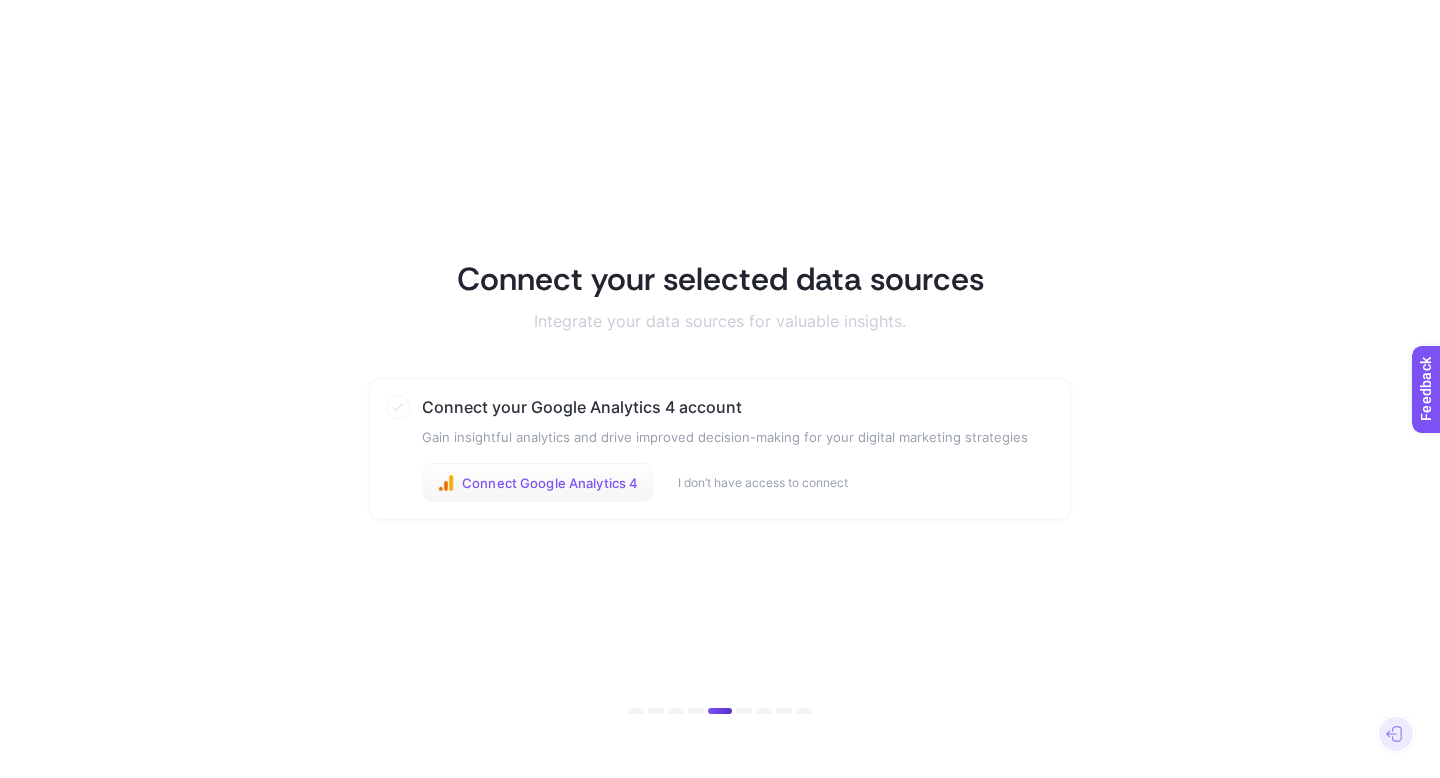click on "Connect Google Analytics 4" 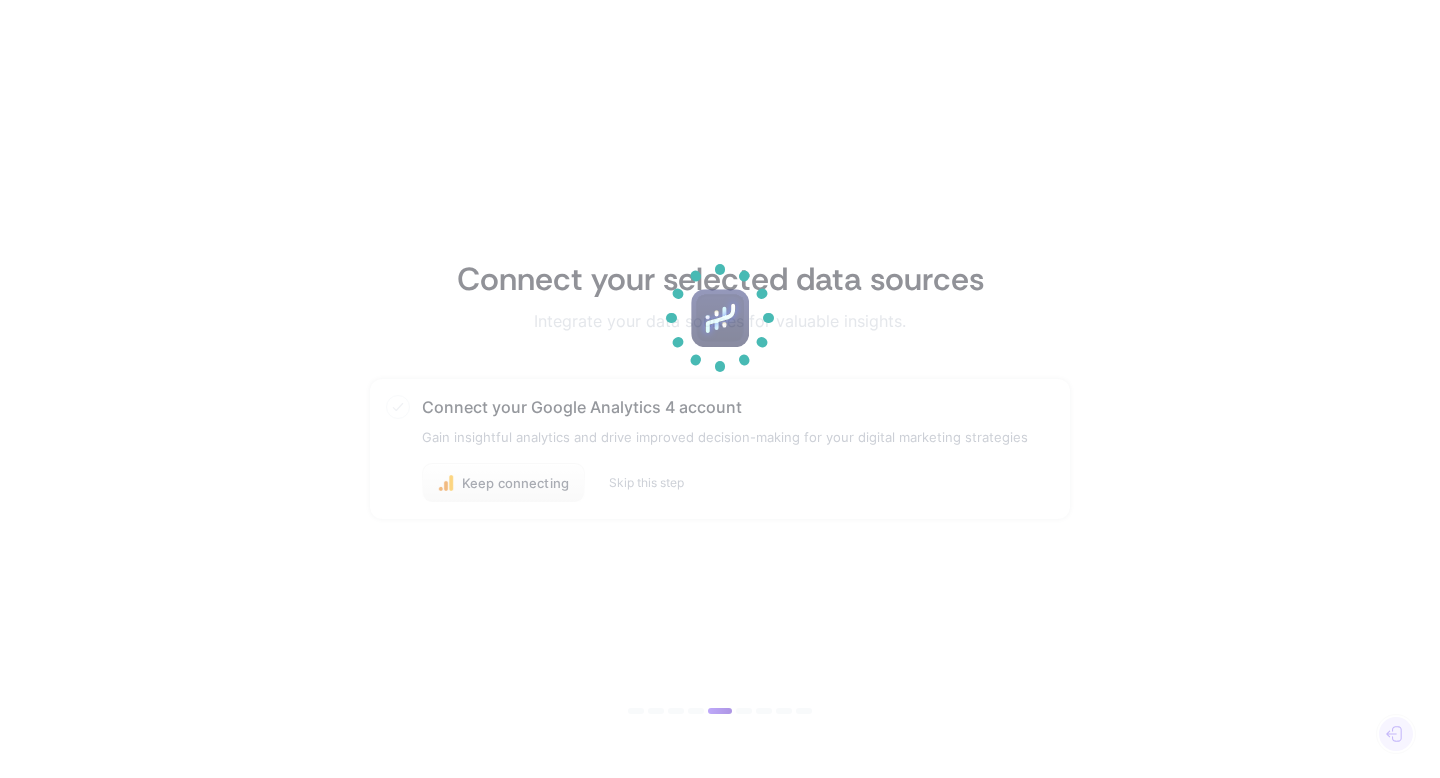 scroll, scrollTop: 0, scrollLeft: 0, axis: both 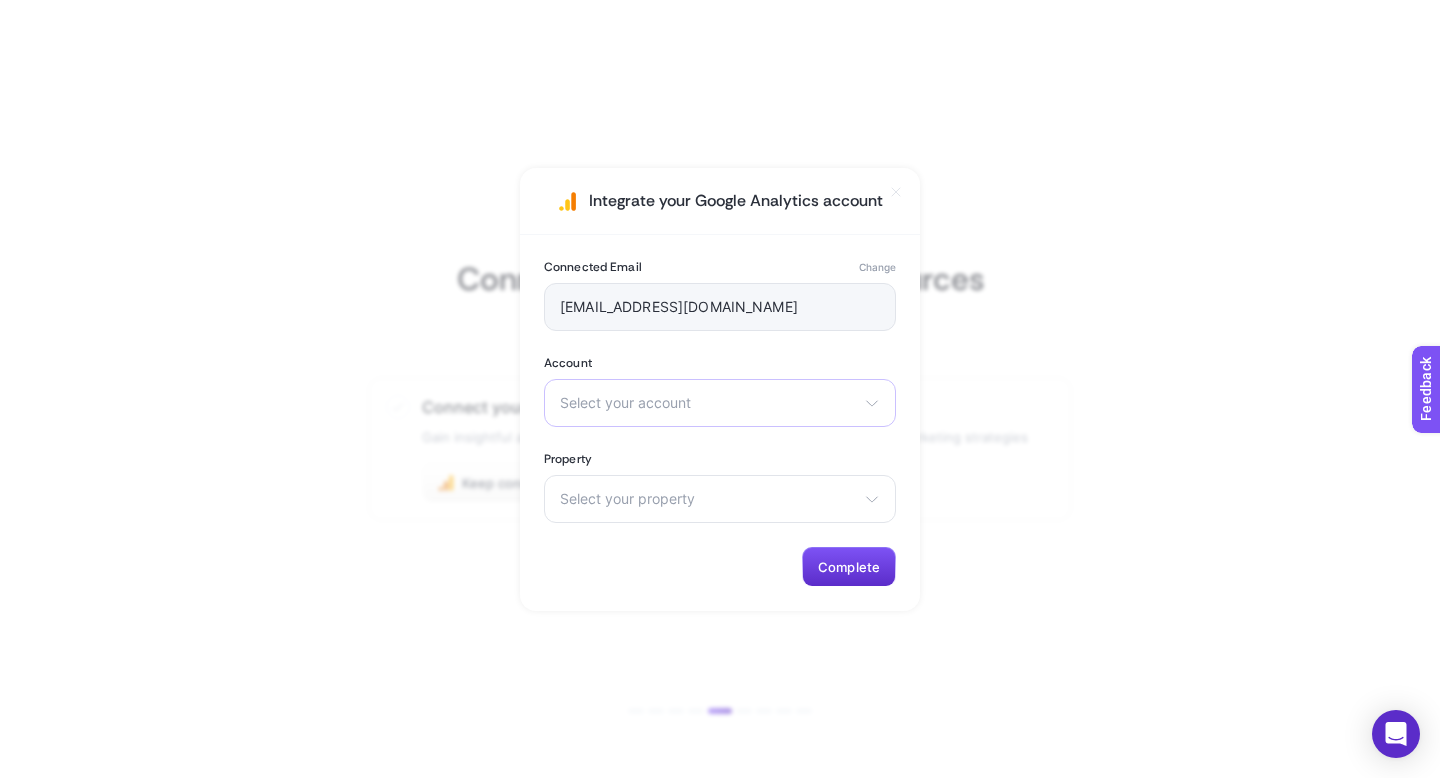 click on "Select your account Demo Account Welcome to club" at bounding box center [720, 403] 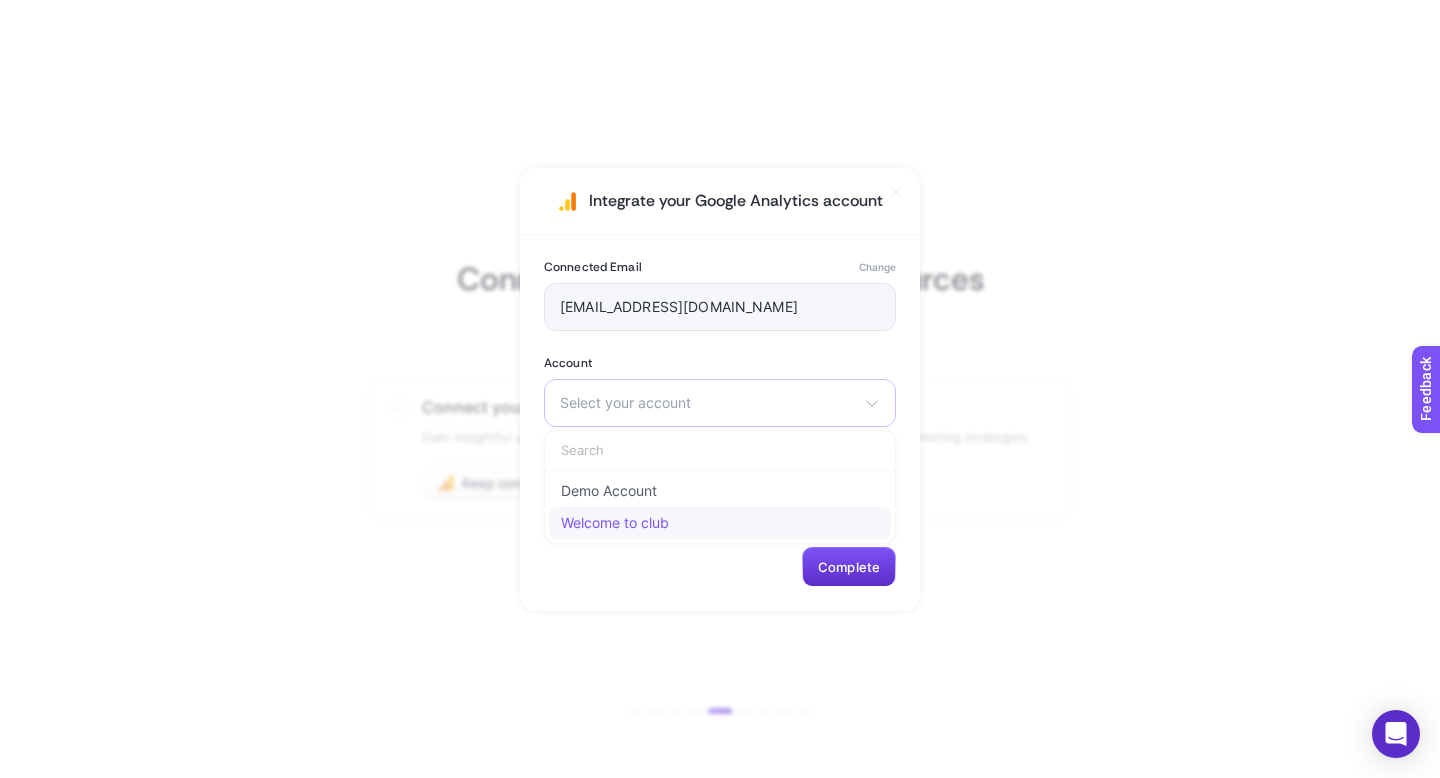 click on "Welcome to club" 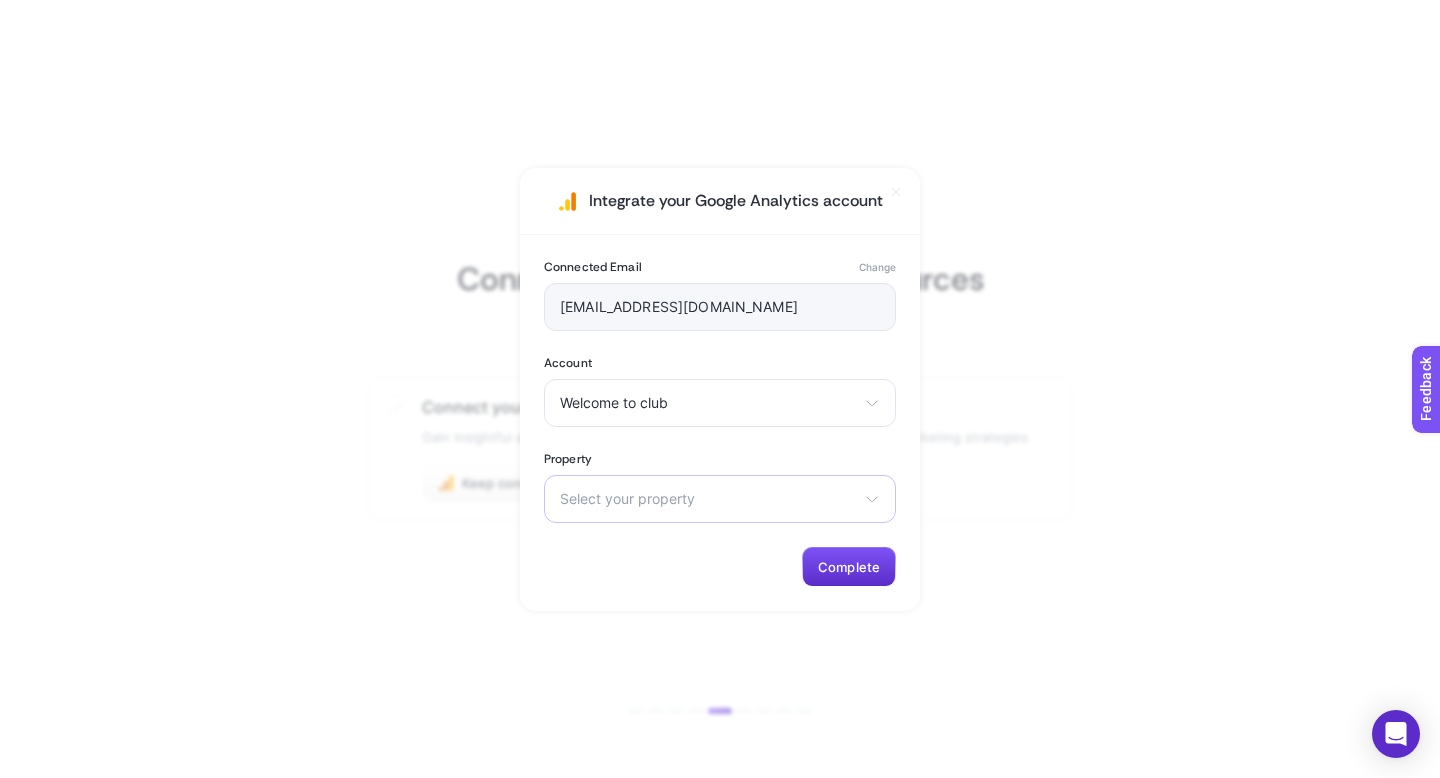 click on "Select your property" at bounding box center (708, 499) 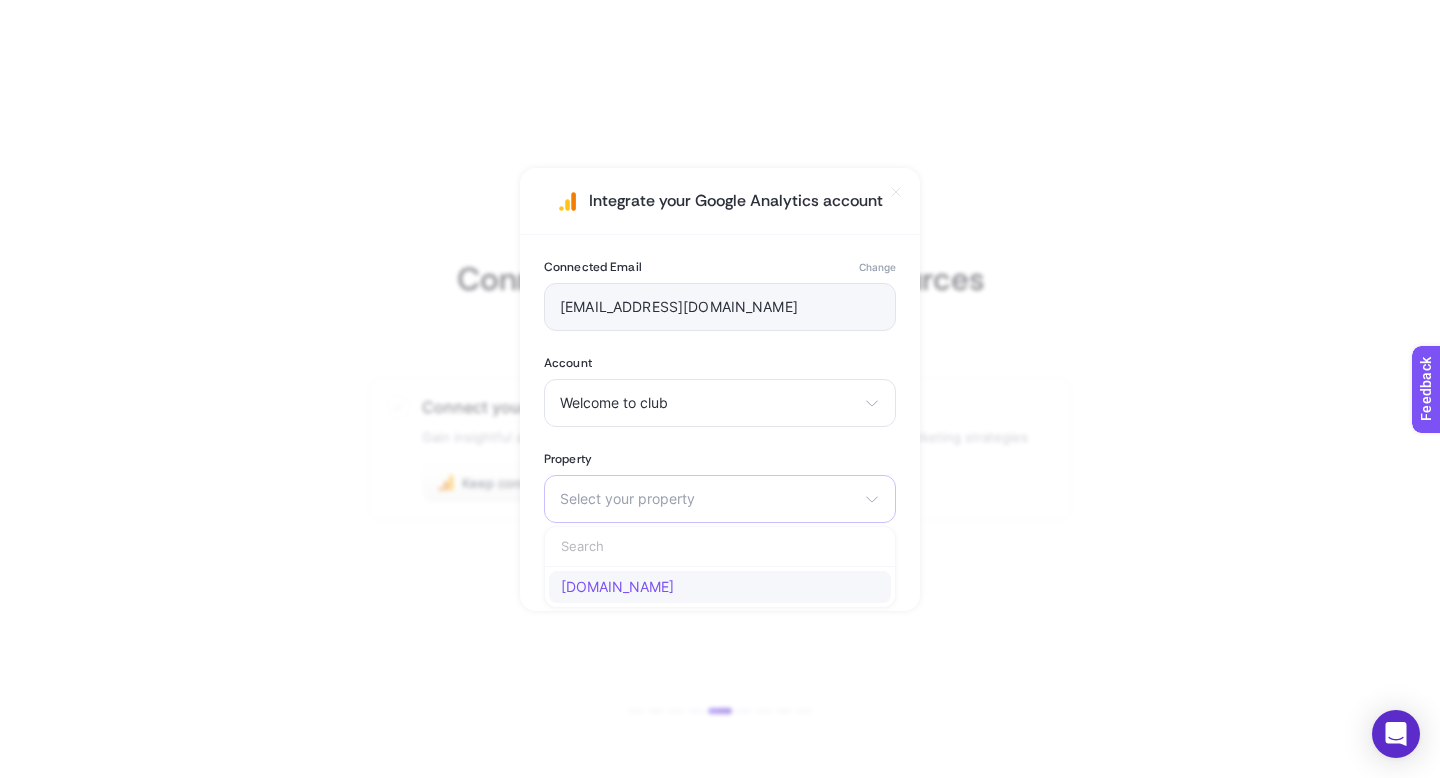 click on "www.welcometoclub.com" 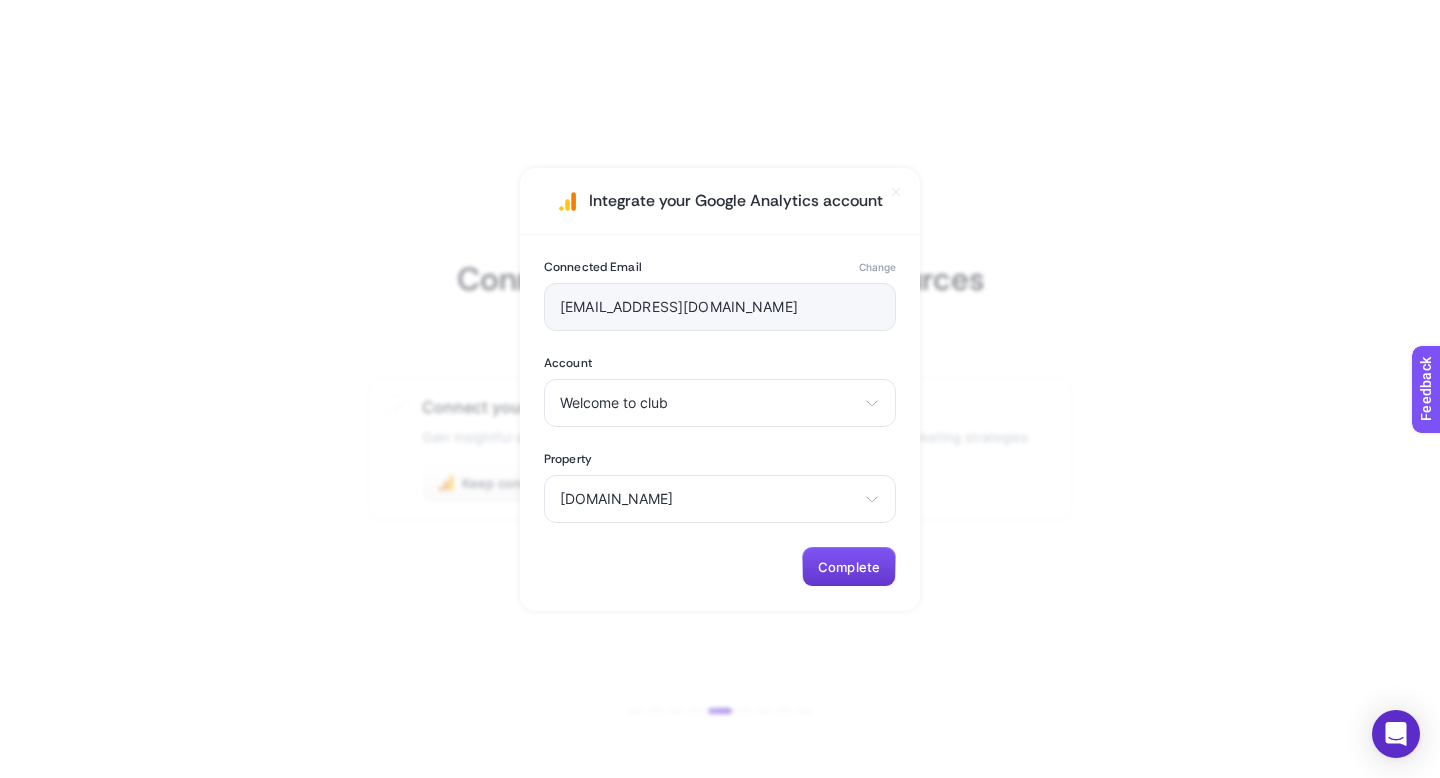 click on "Complete" 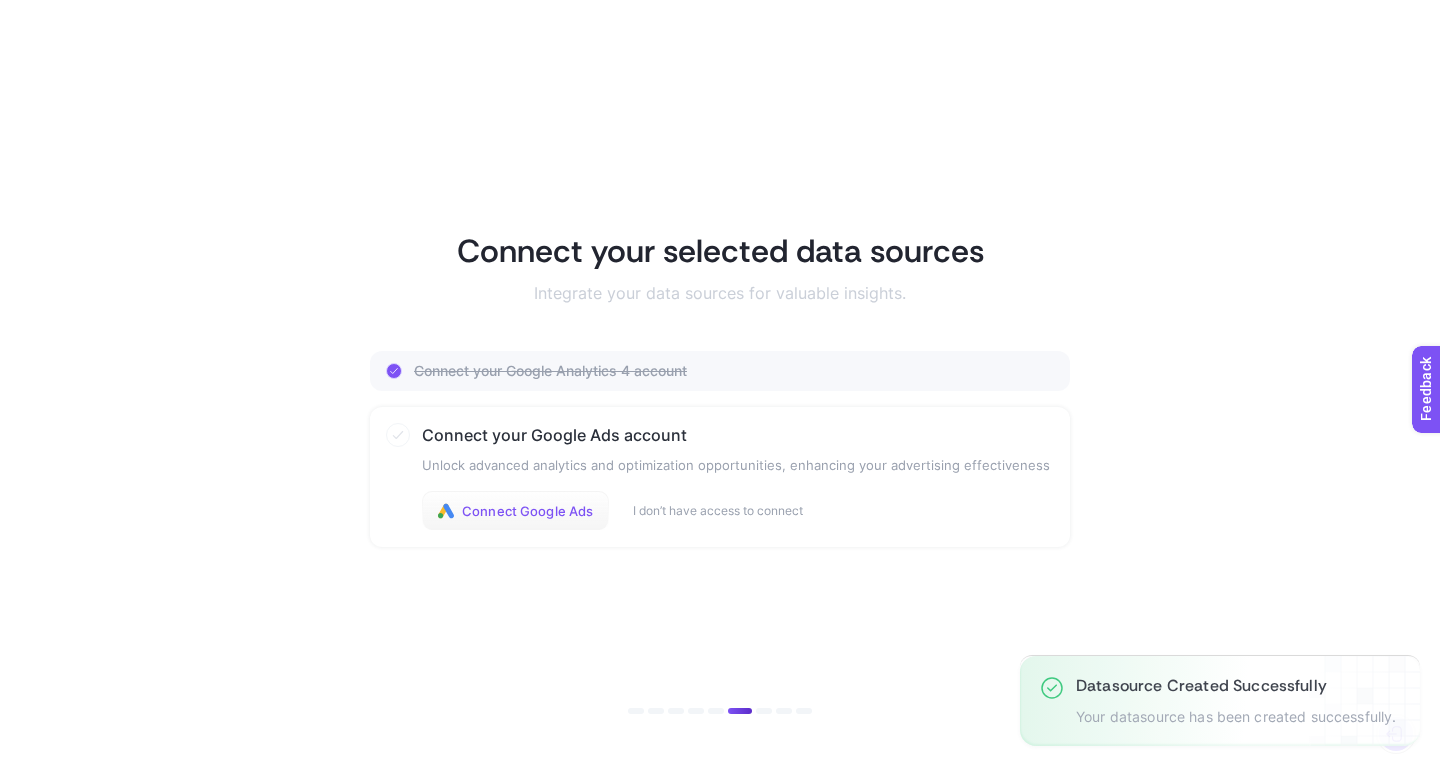 click on "Connect Google Ads" 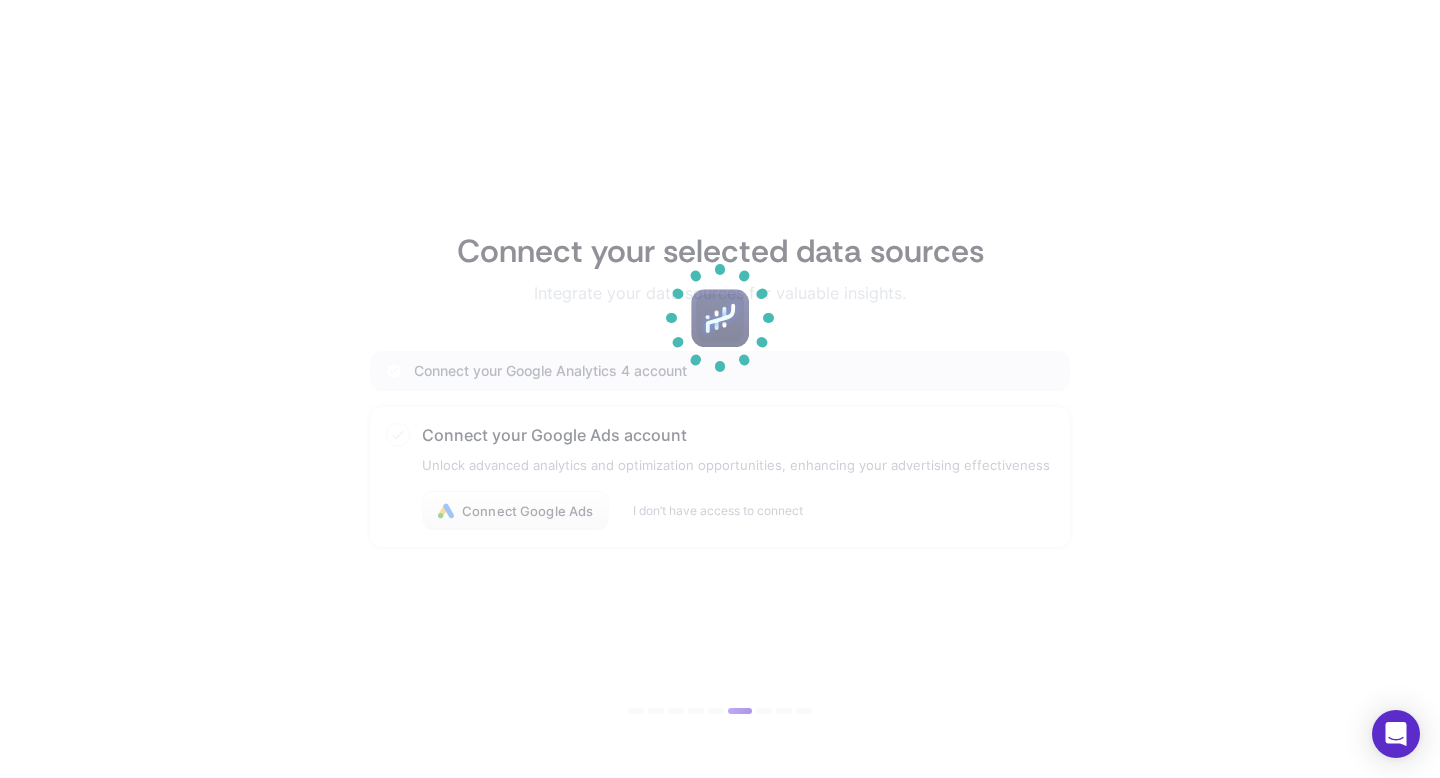 scroll, scrollTop: 0, scrollLeft: 0, axis: both 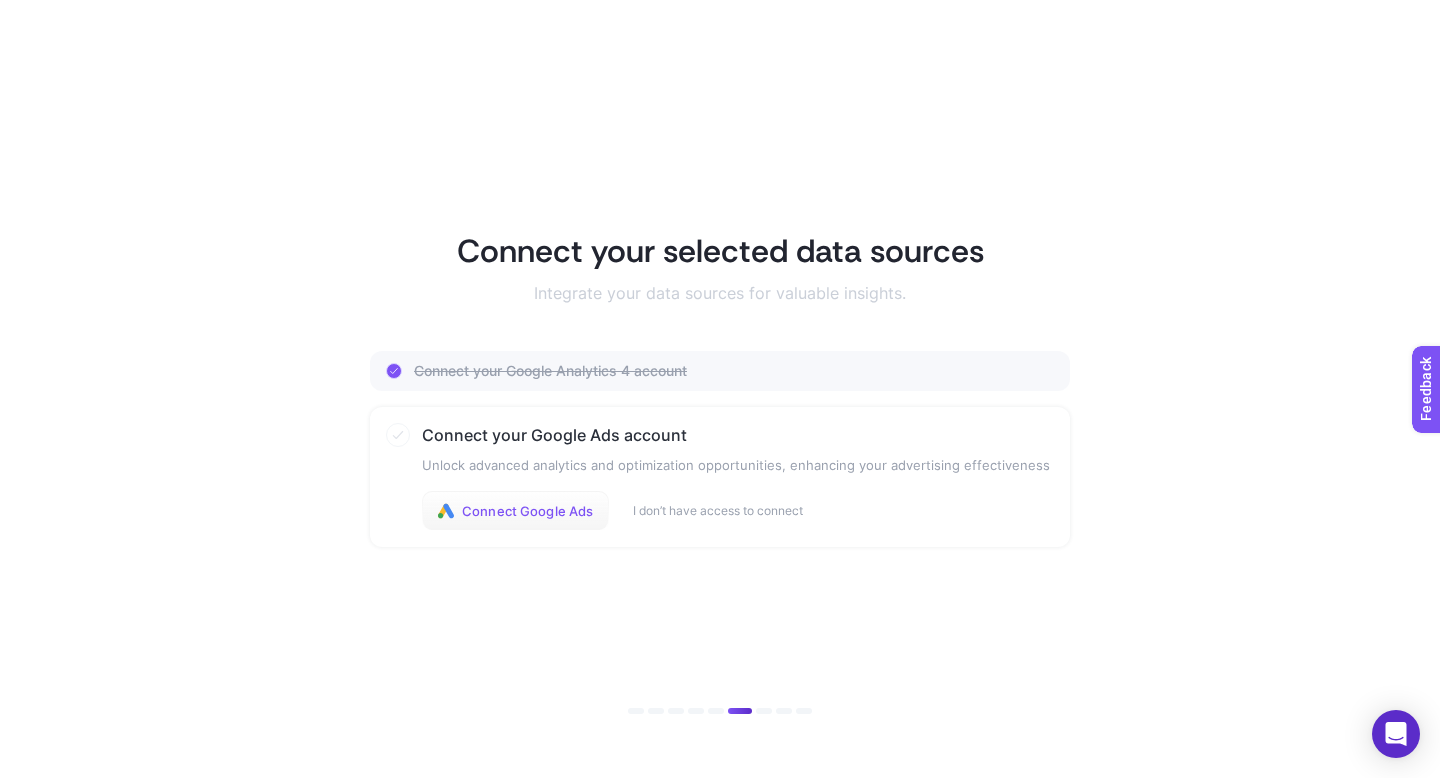 click on "Connect your Google Ads account Unlock advanced analytics and optimization opportunities, enhancing your advertising effectiveness Connect Google Ads I don’t have access to connect" 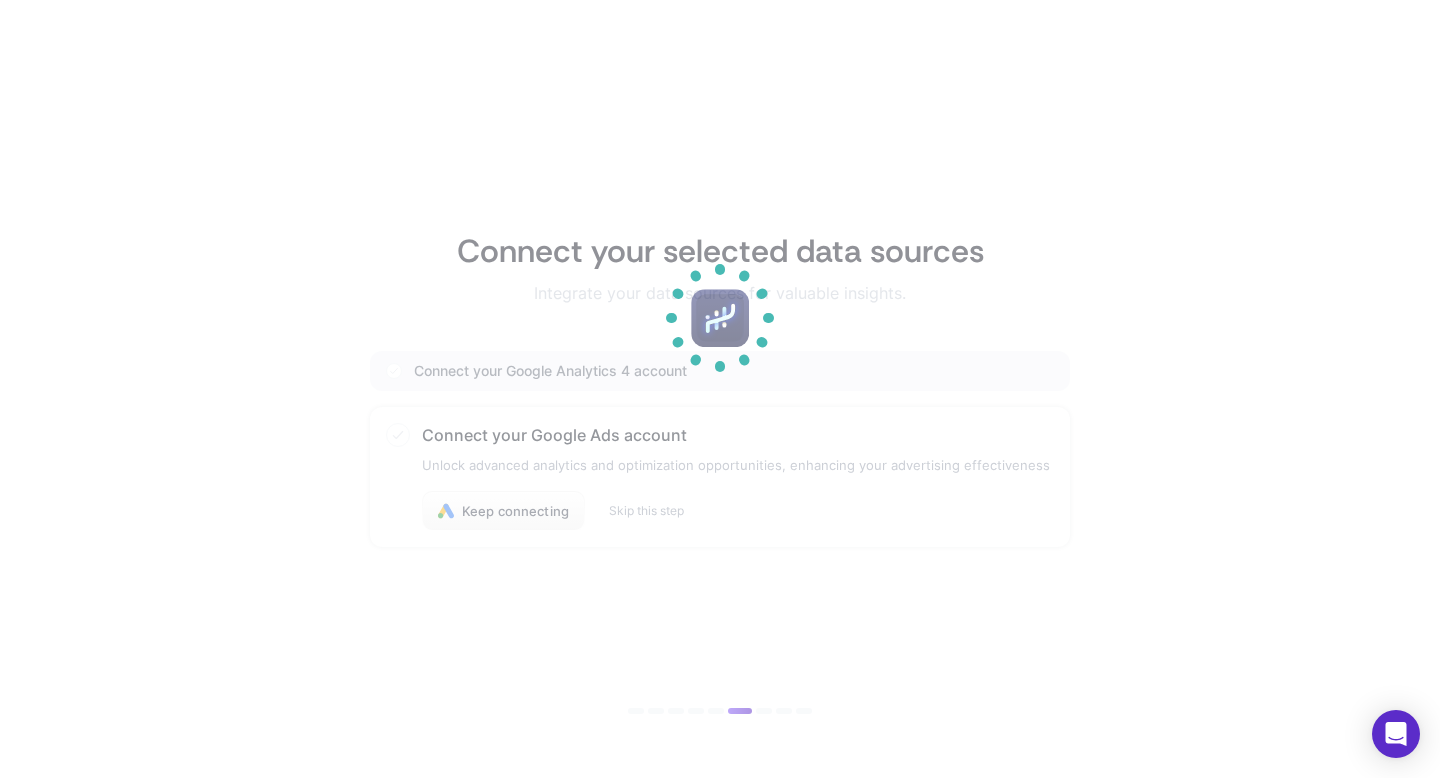 scroll, scrollTop: 0, scrollLeft: 0, axis: both 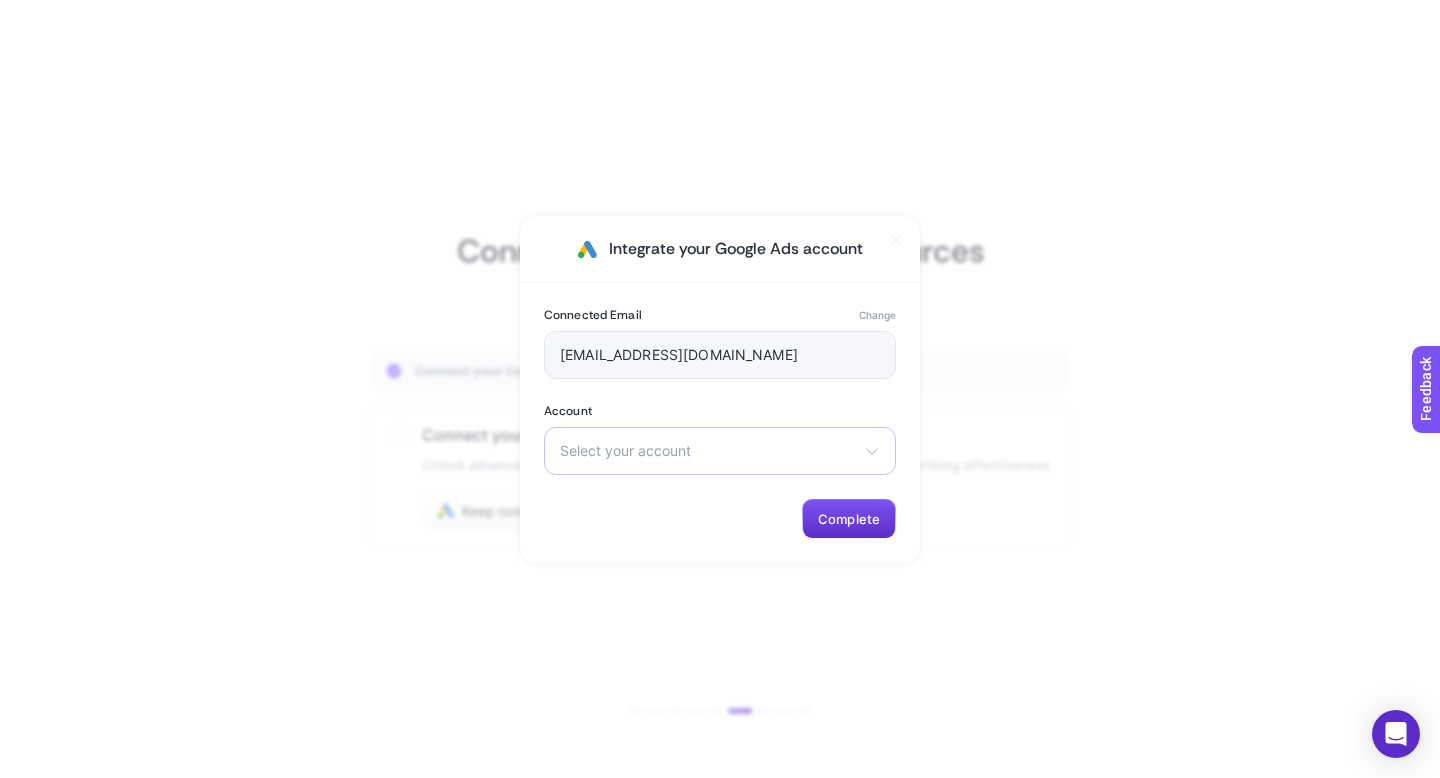 click on "Select your account WTC" at bounding box center [720, 451] 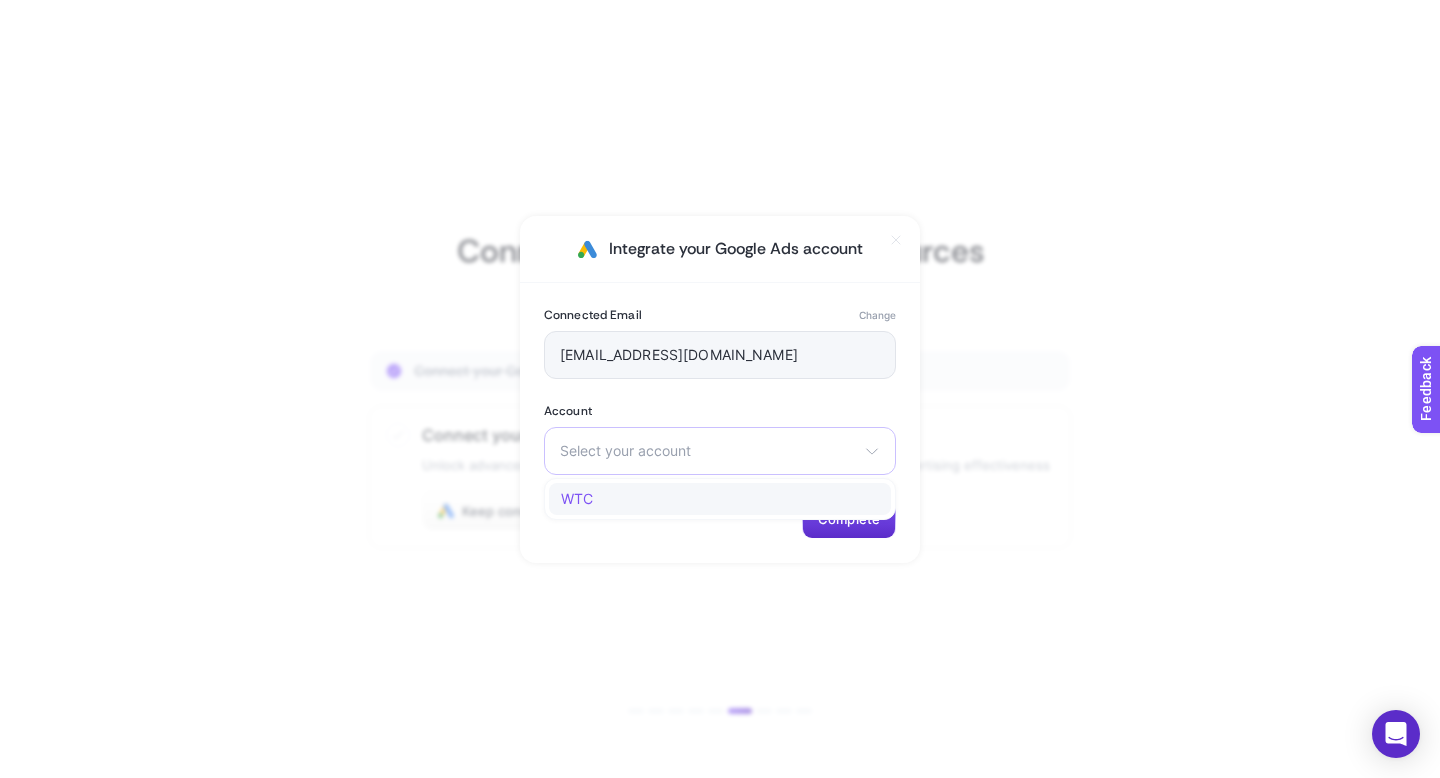 click on "WTC" 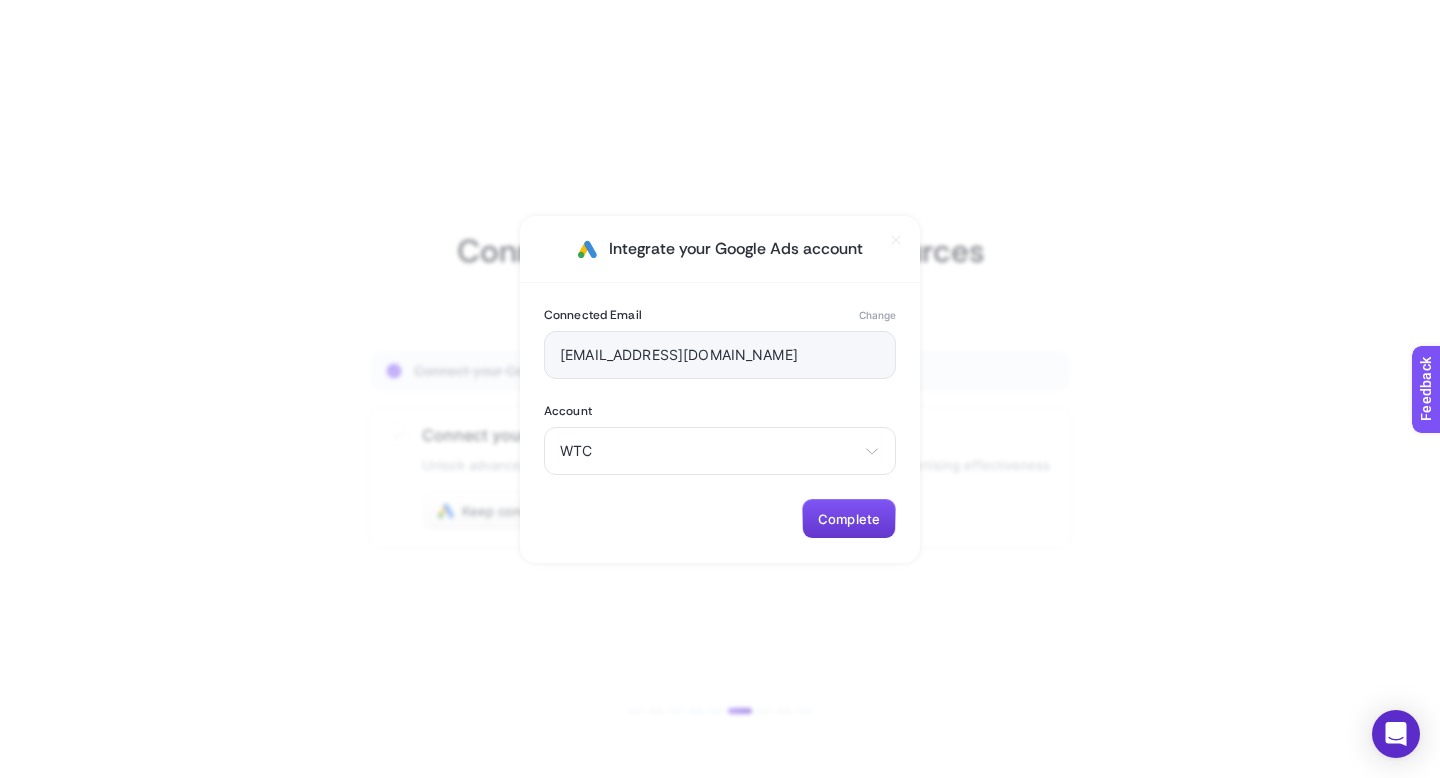 click on "Complete" 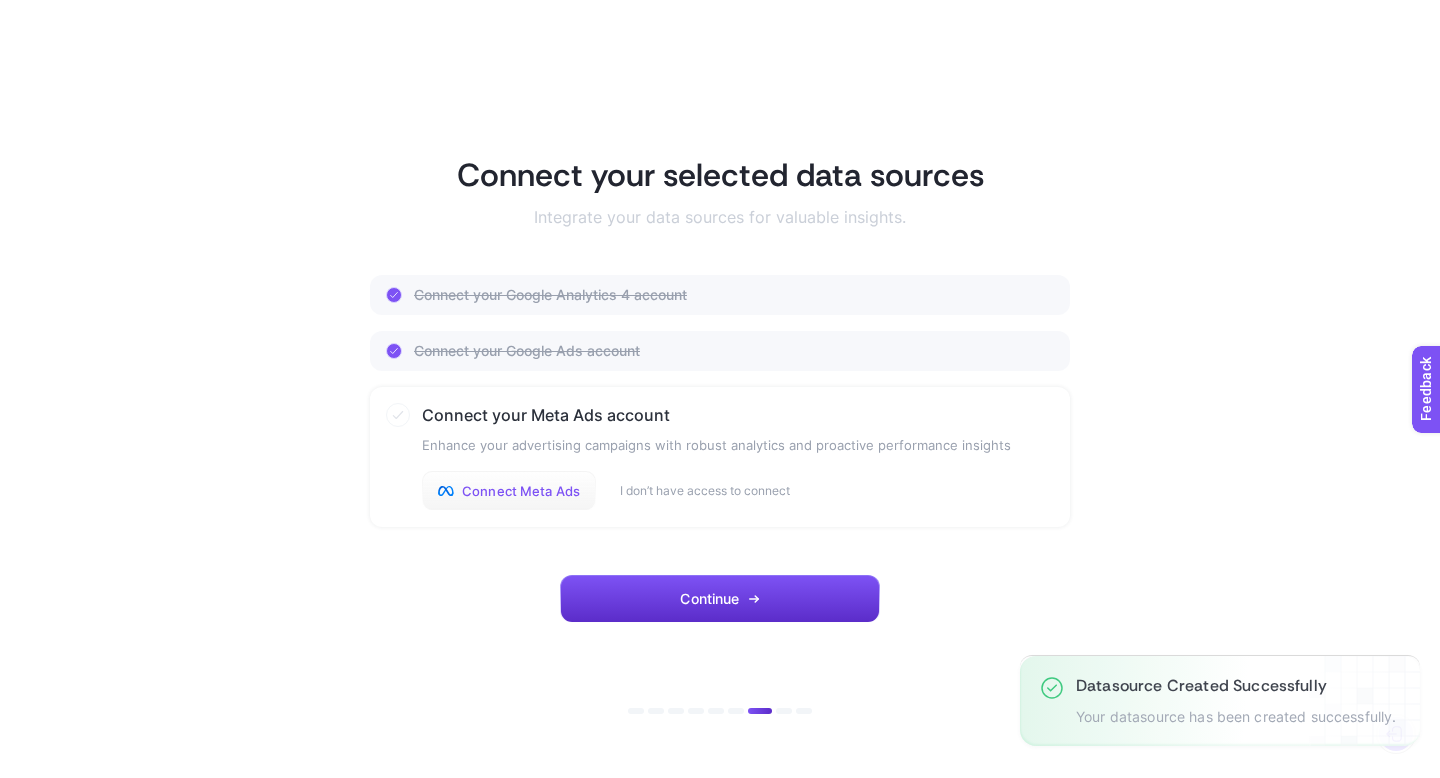 click on "Connect Meta Ads" 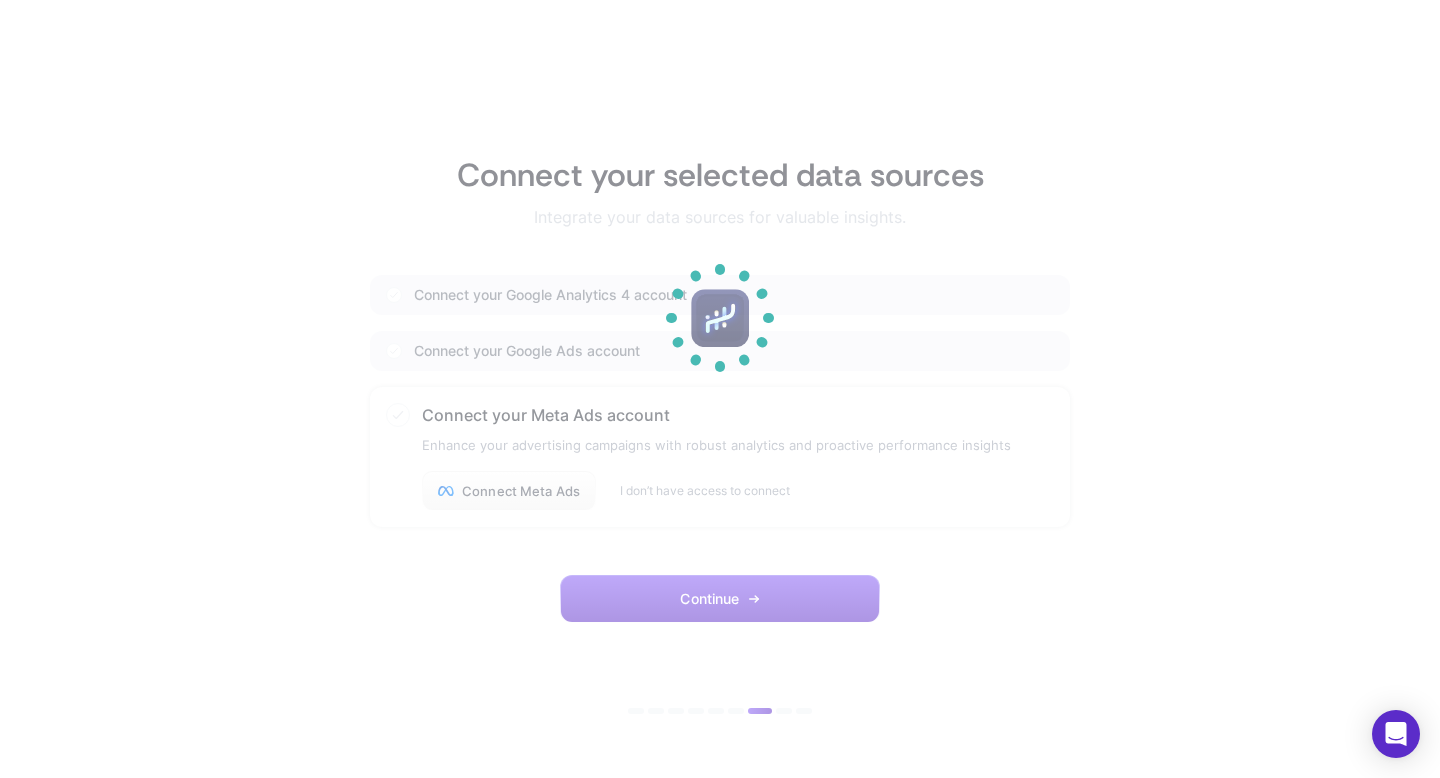 scroll, scrollTop: 0, scrollLeft: 0, axis: both 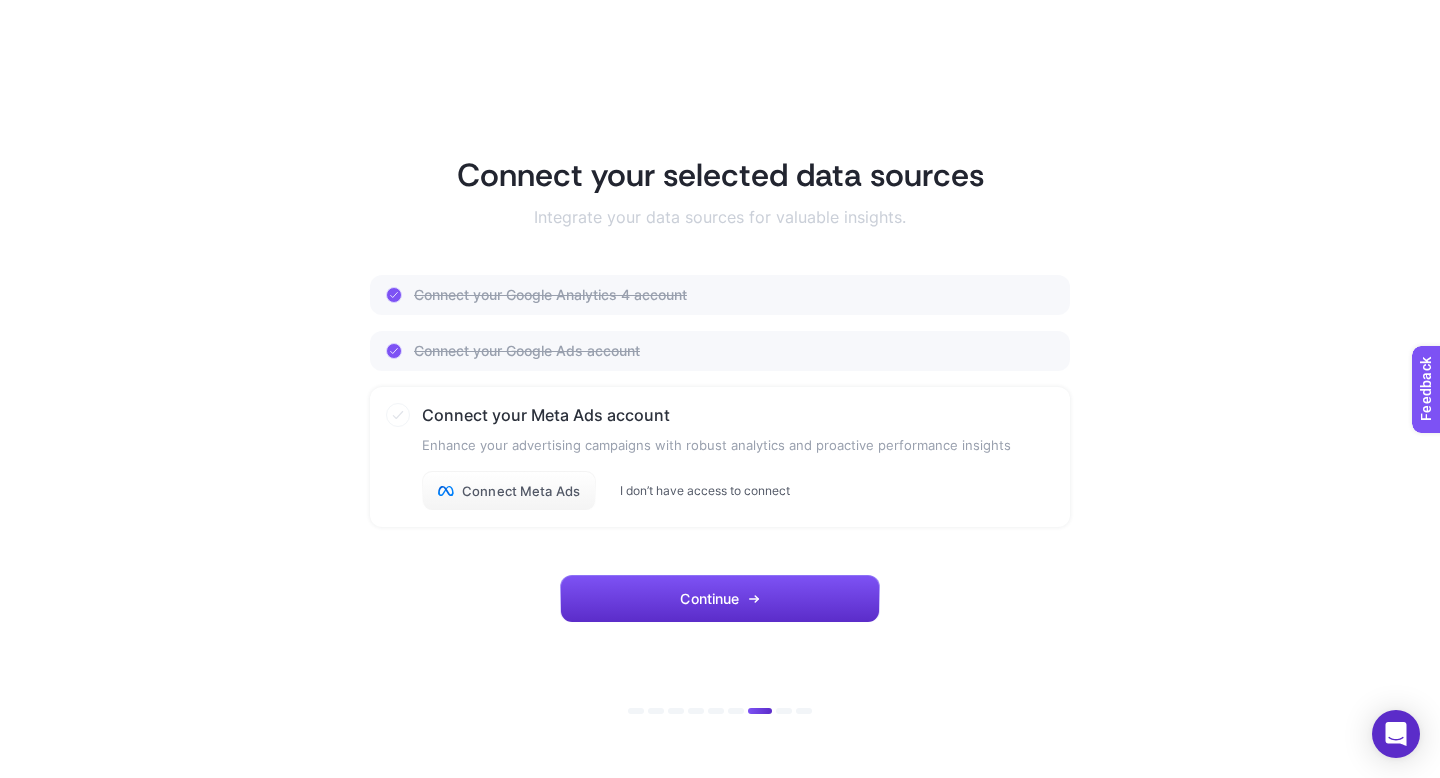 click on "I don’t have access to connect" at bounding box center [705, 491] 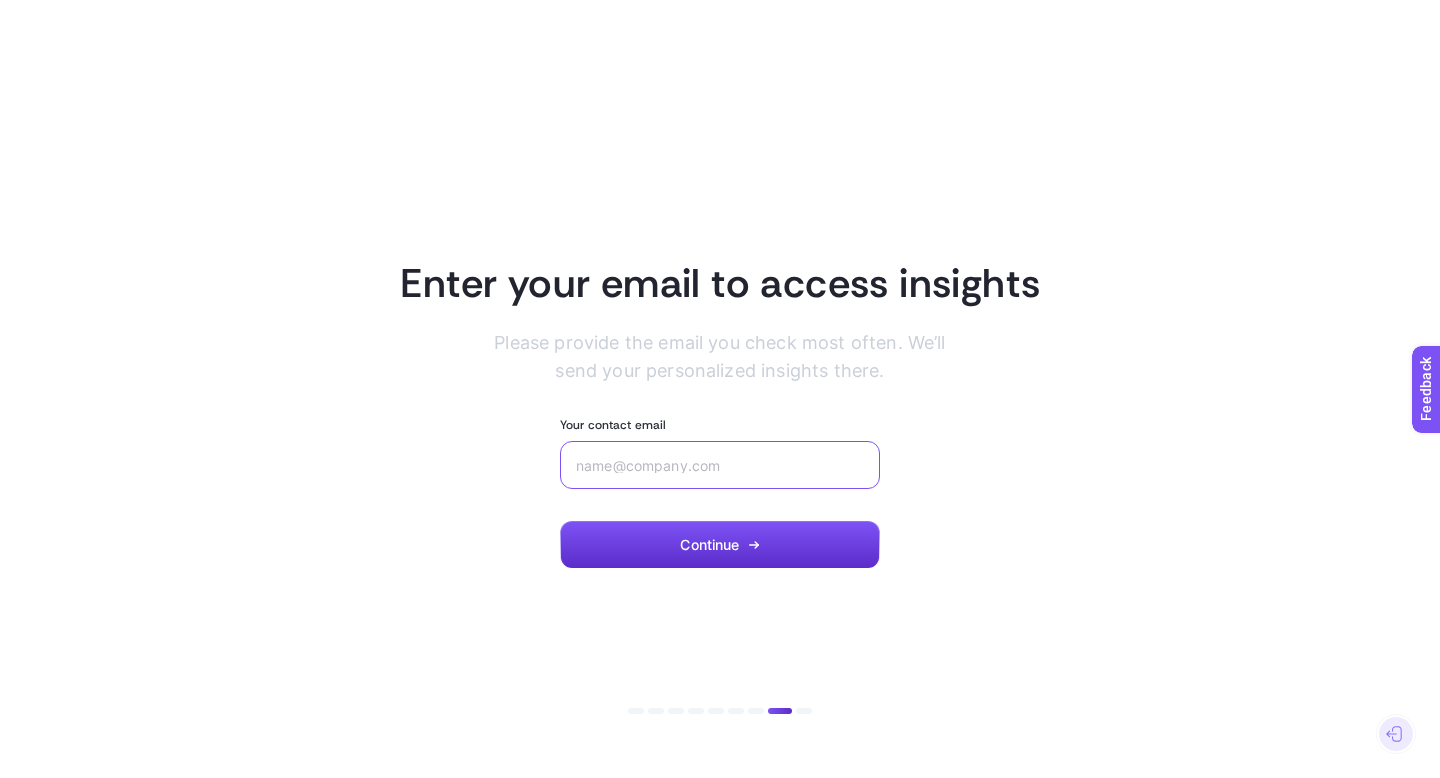 click on "Your contact email" at bounding box center [720, 465] 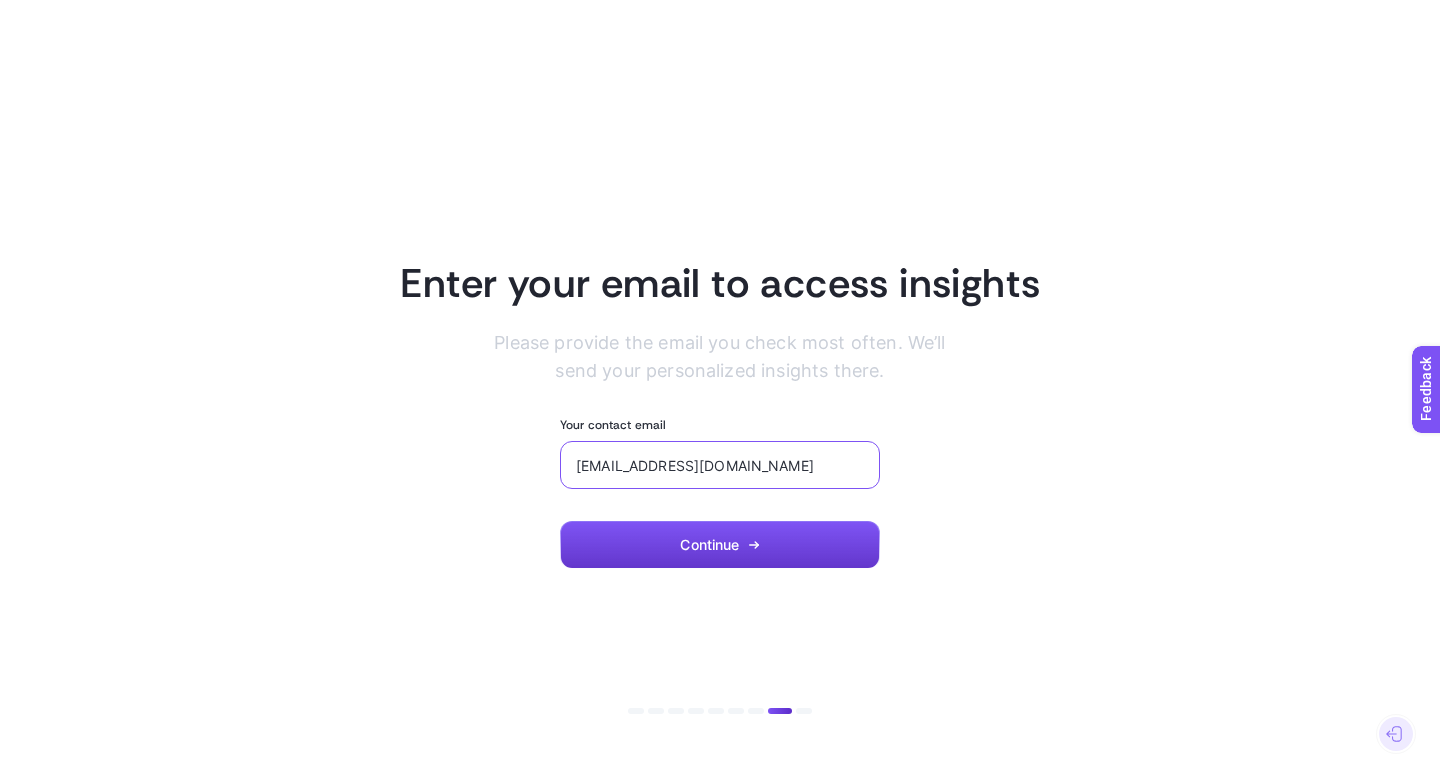 type on "[EMAIL_ADDRESS][DOMAIN_NAME]" 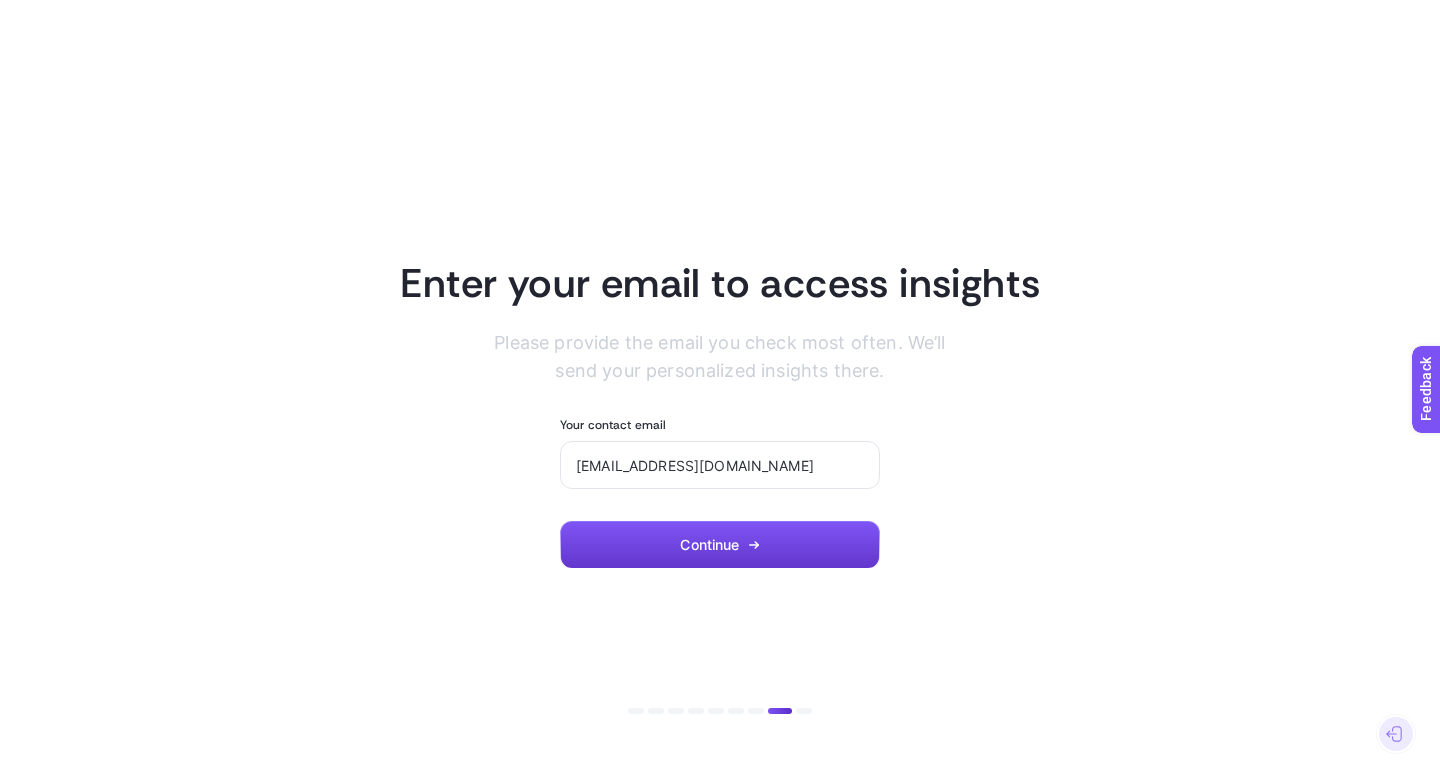 click on "Continue" at bounding box center (720, 545) 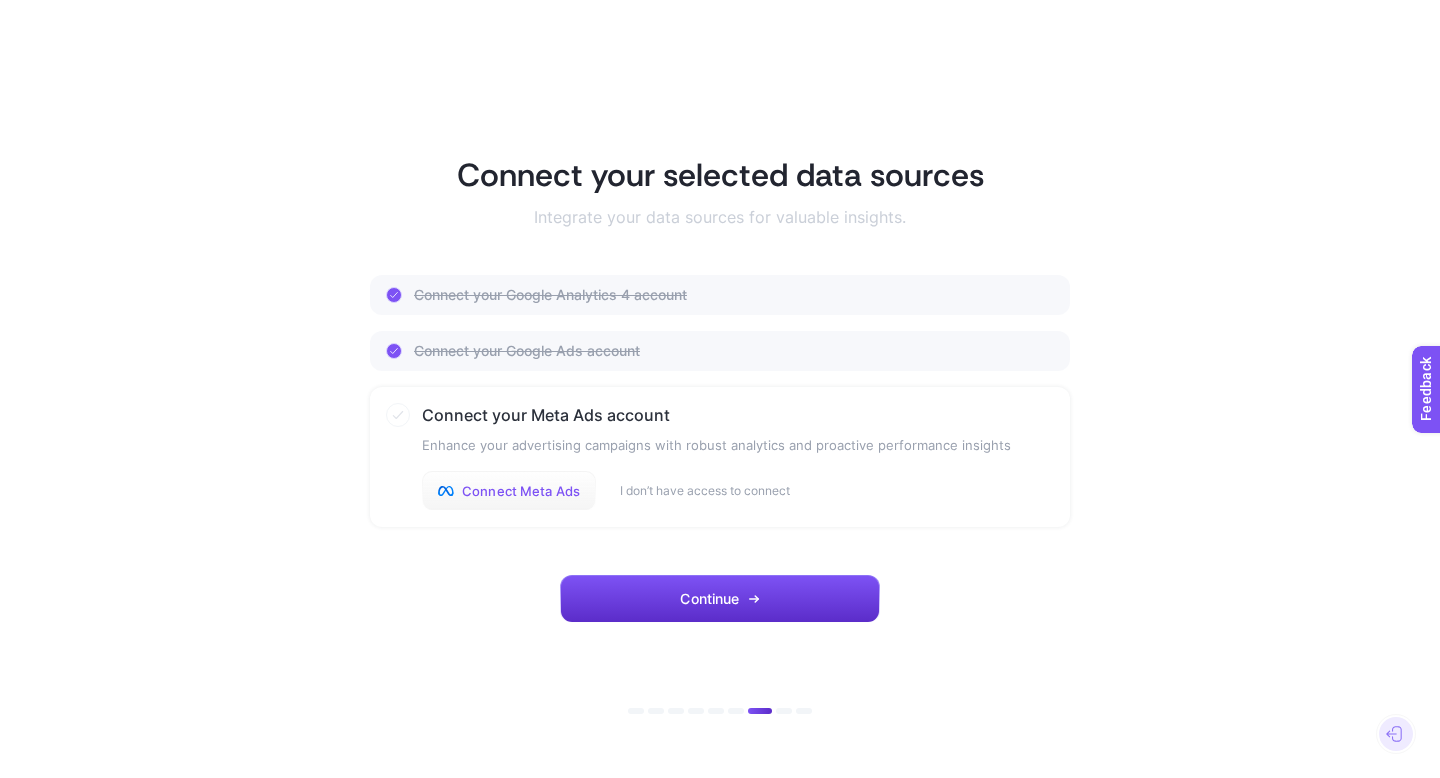 click on "Connect Meta Ads" 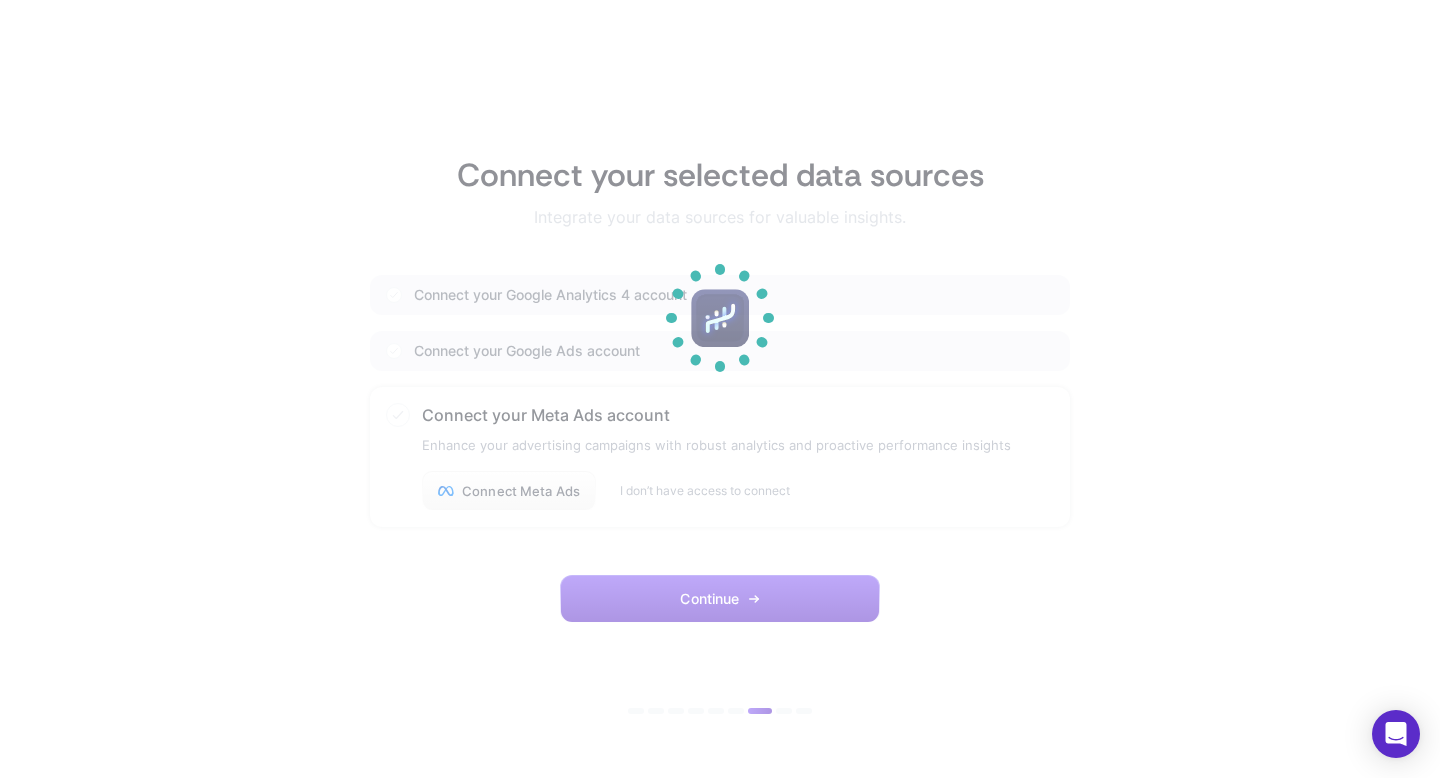 scroll, scrollTop: 0, scrollLeft: 0, axis: both 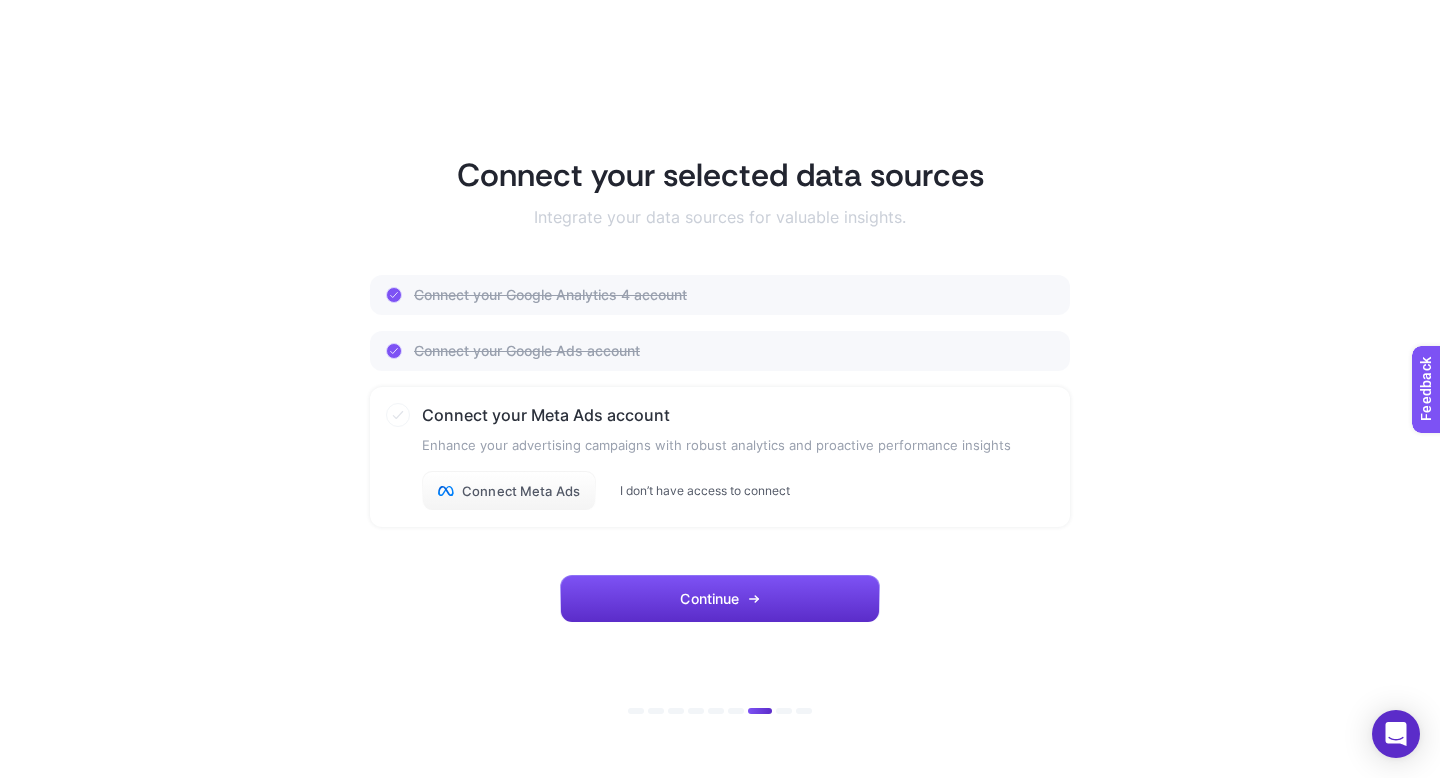 click on "I don’t have access to connect" at bounding box center (705, 491) 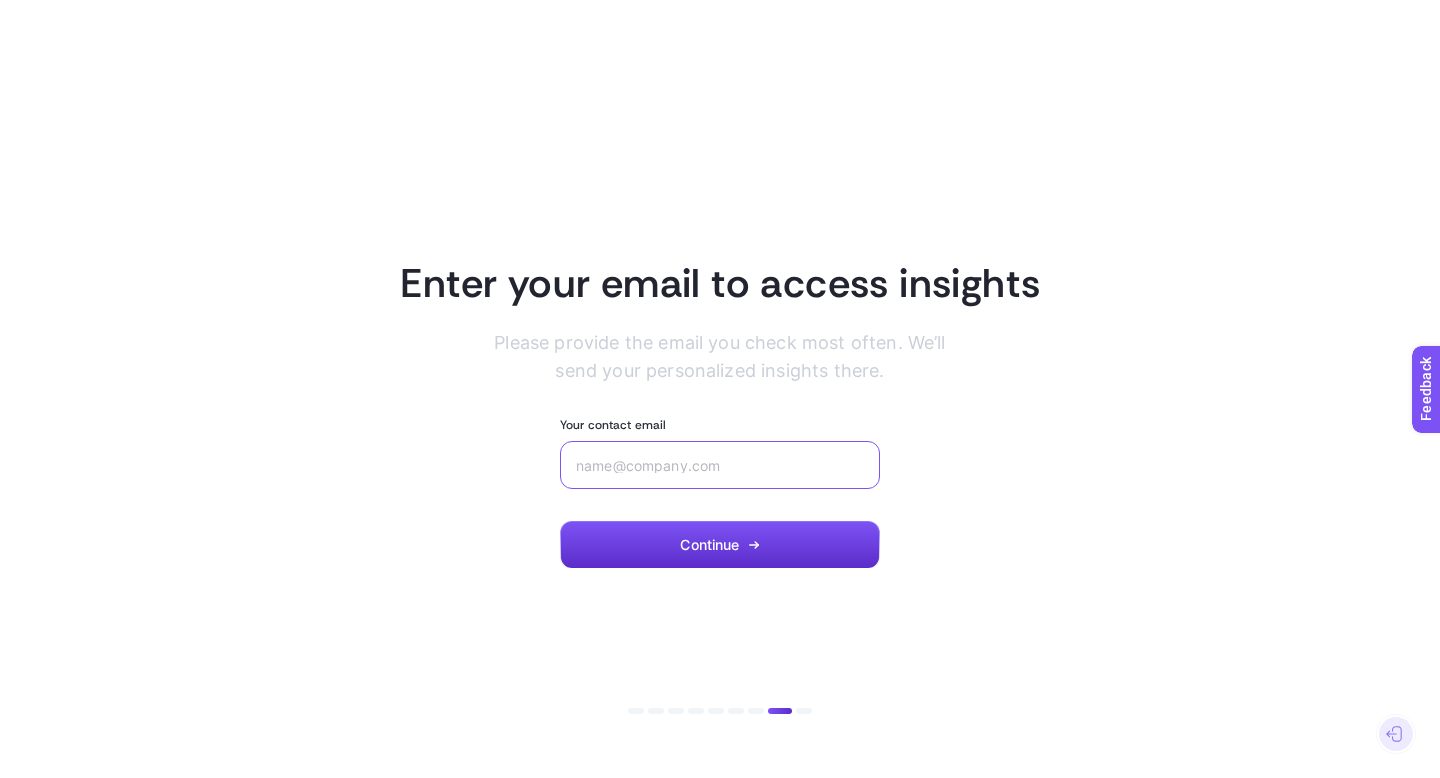 click on "Your contact email" at bounding box center (720, 465) 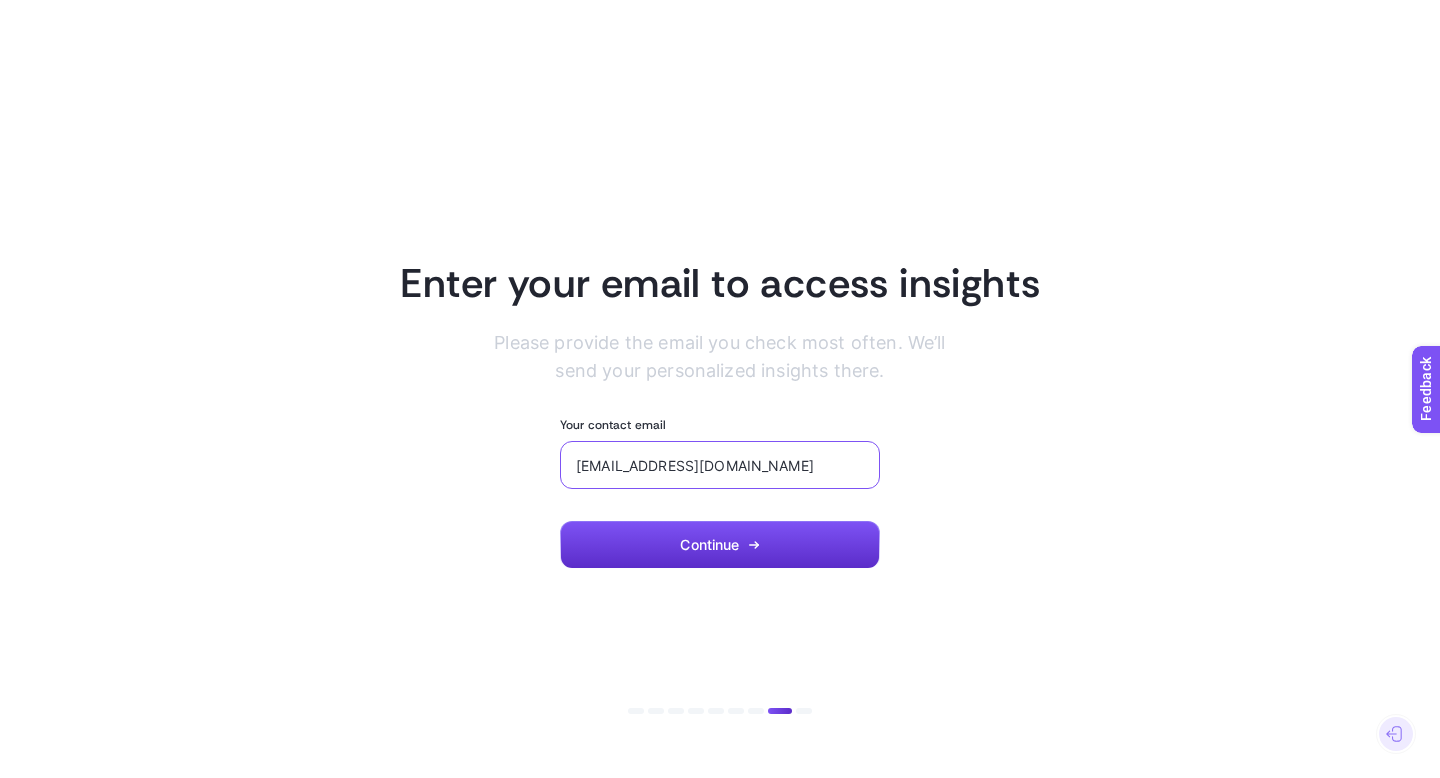 type on "[EMAIL_ADDRESS][DOMAIN_NAME]" 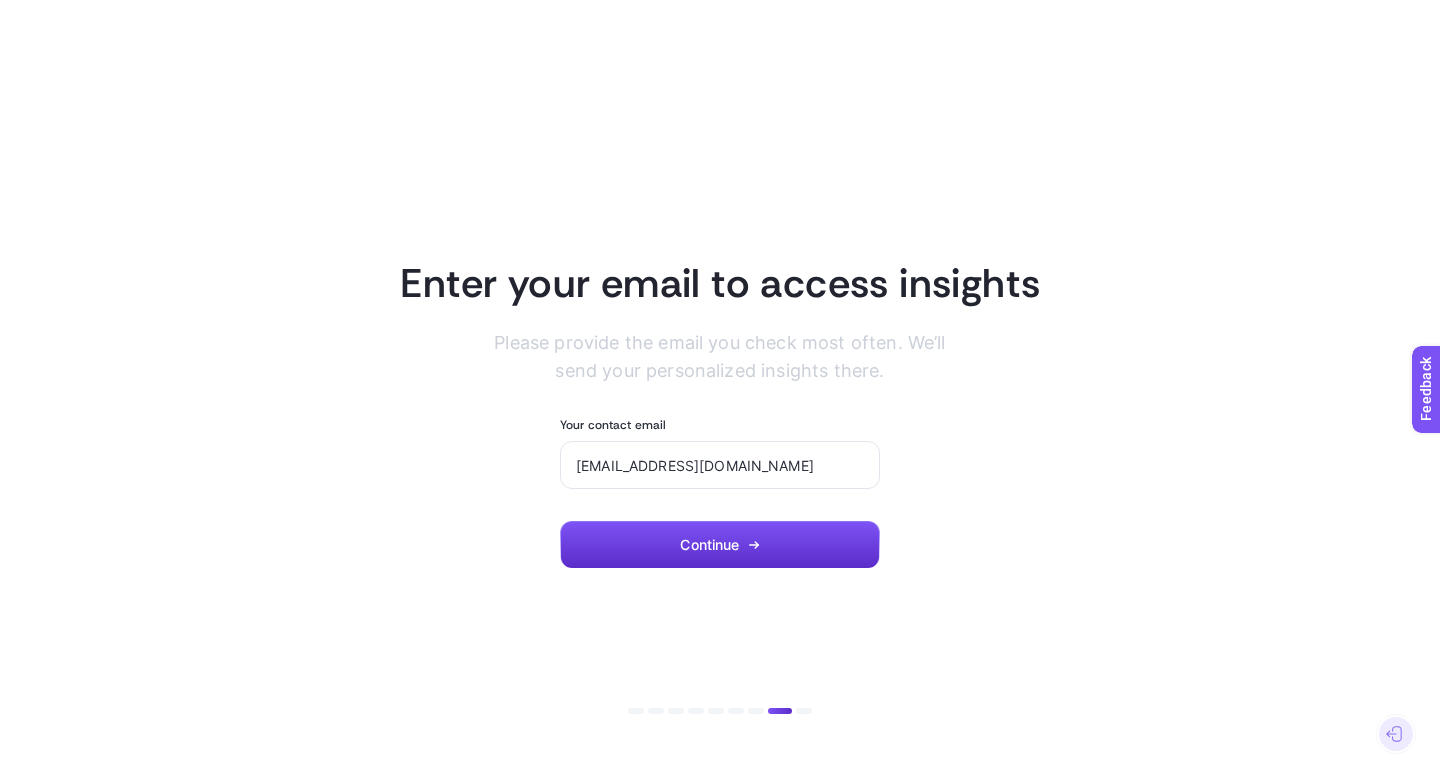 click on "Enter your email to access insights   Please provide the email you check most often. We’ll   send your personalized insights there.  Your contact email  [EMAIL_ADDRESS][DOMAIN_NAME] Continue  To start the sign up process with a new email:   Sign out" 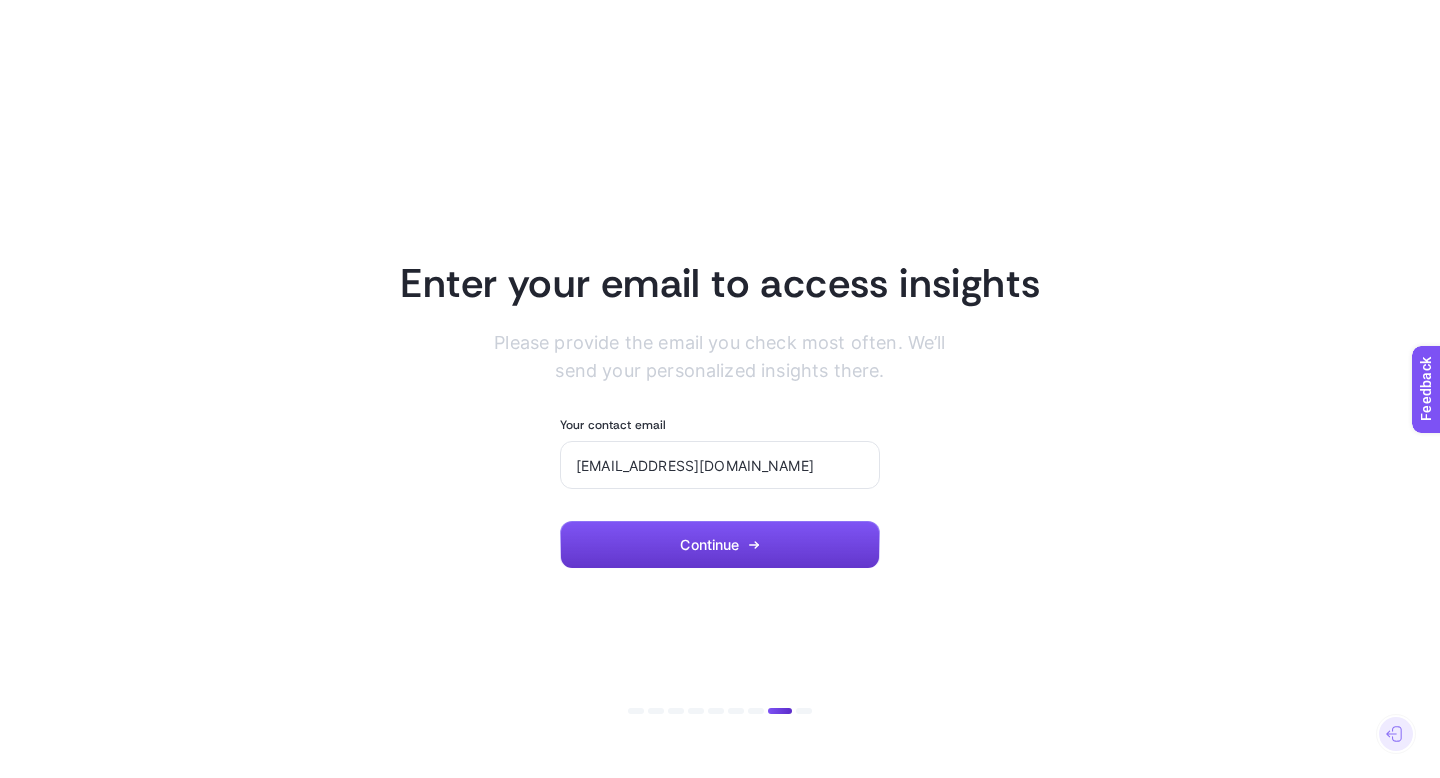 click on "Continue" at bounding box center [720, 545] 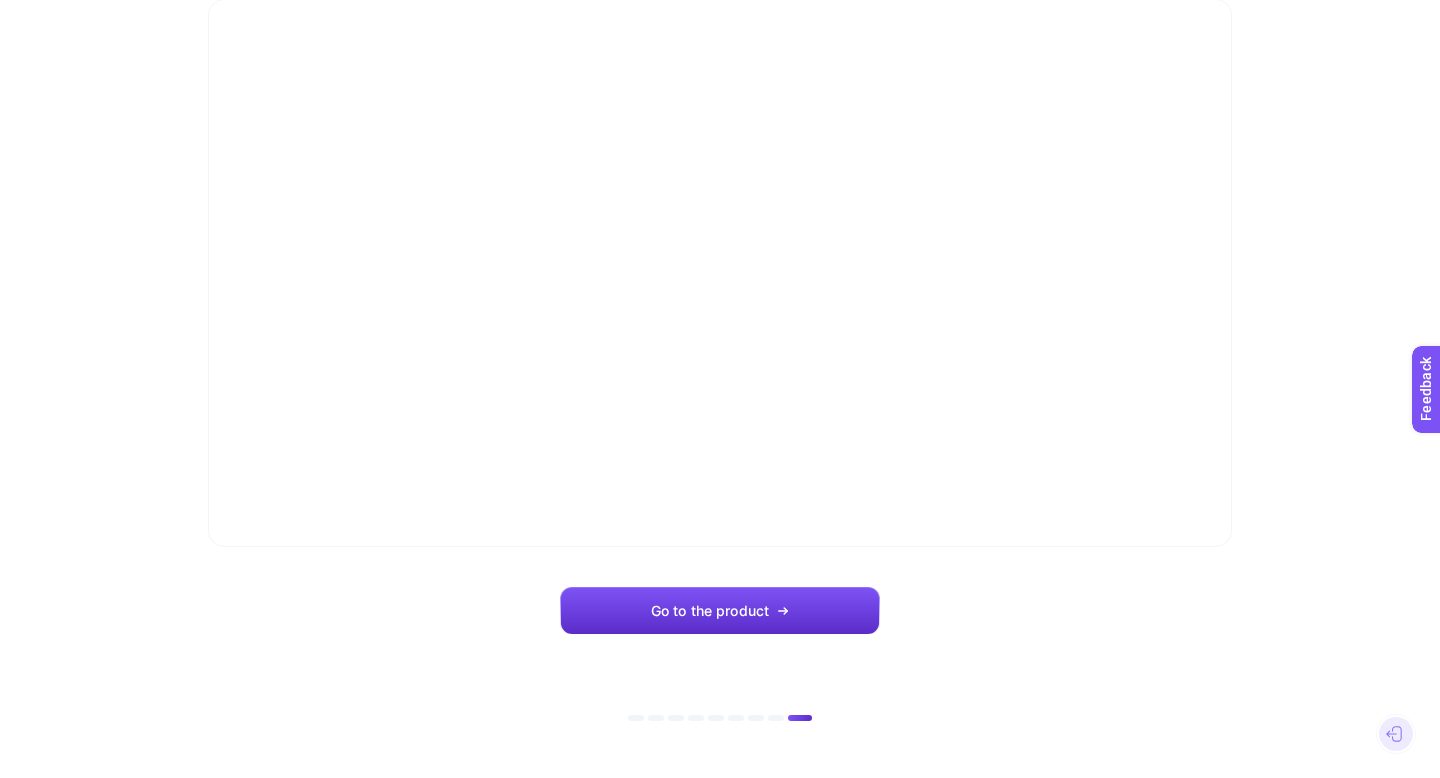 scroll, scrollTop: 144, scrollLeft: 0, axis: vertical 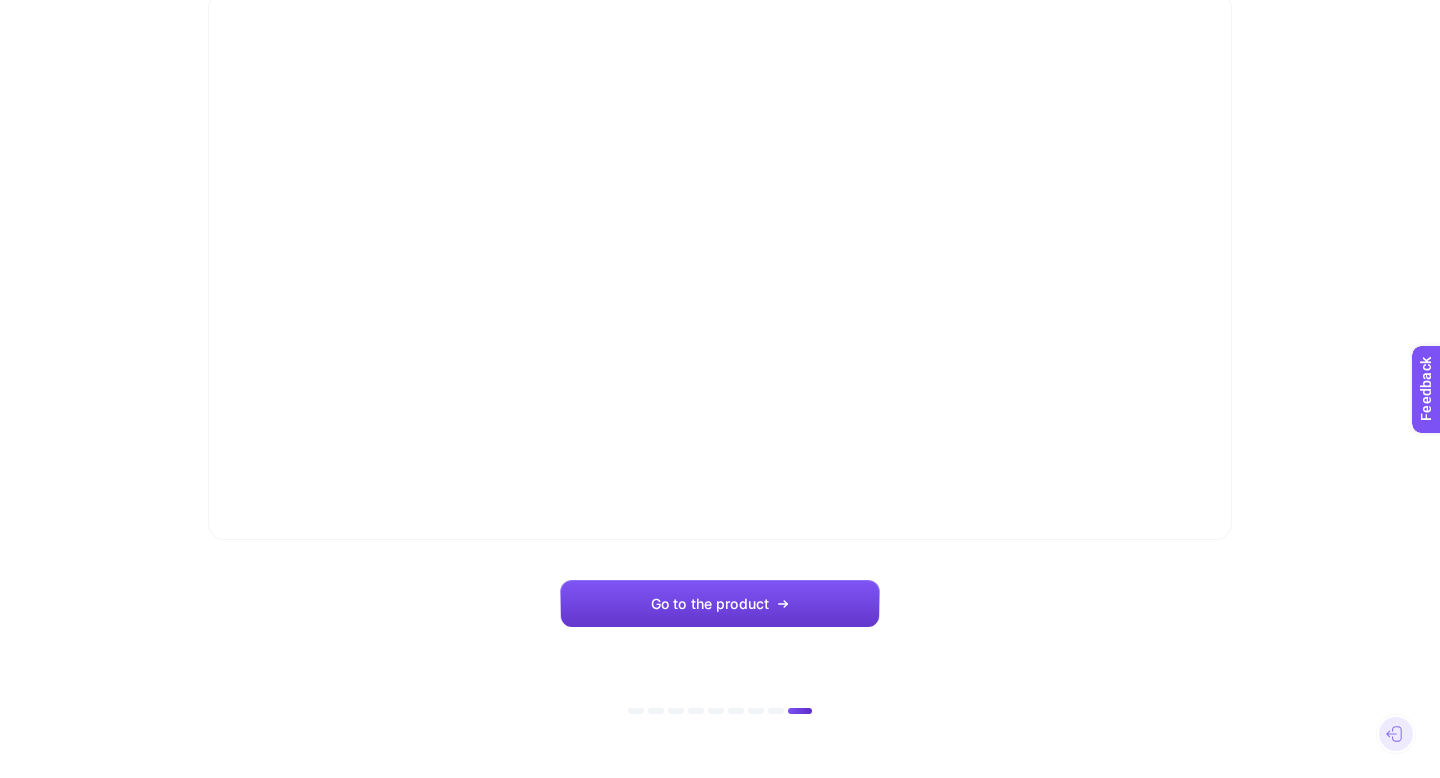 click on "Go to the product" at bounding box center (720, 604) 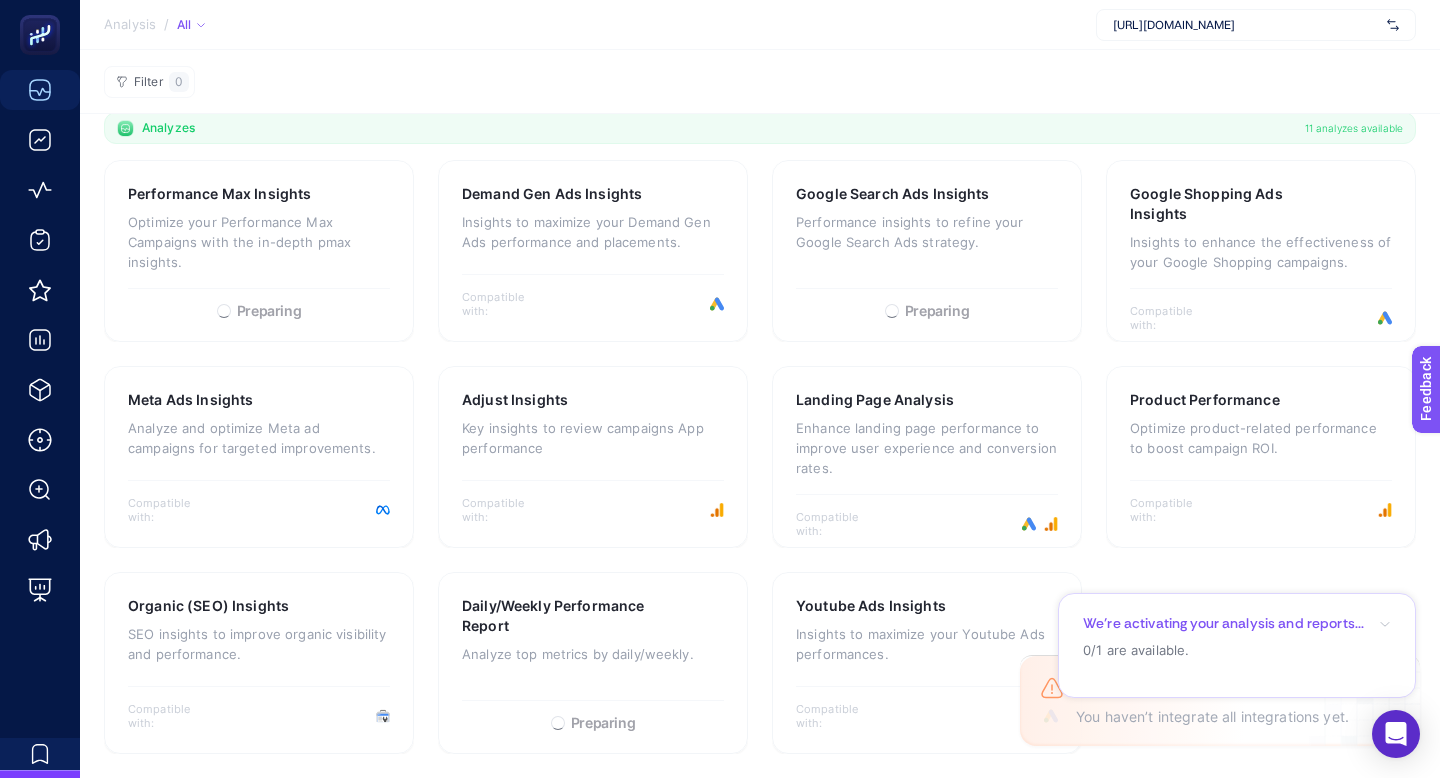 scroll, scrollTop: 0, scrollLeft: 0, axis: both 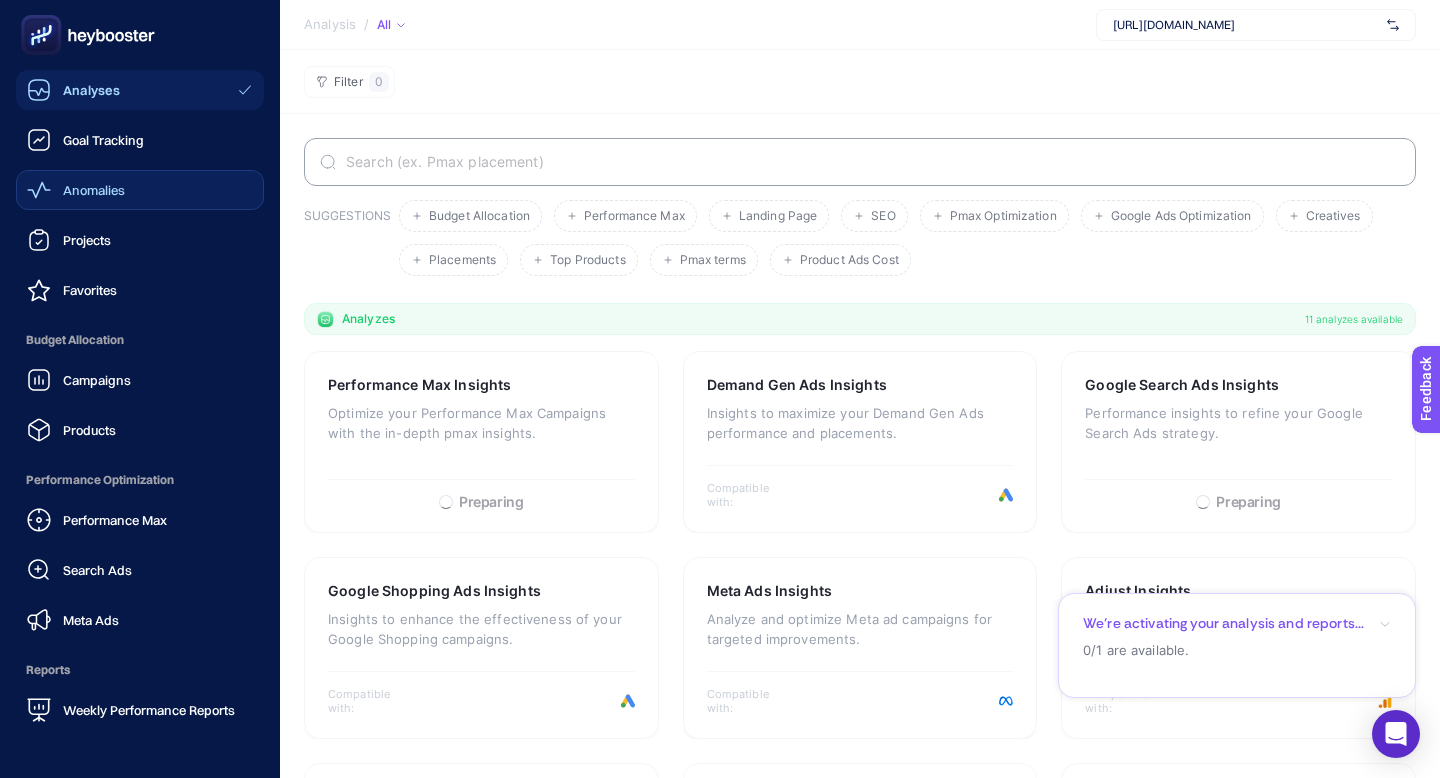 click on "Anomalies" at bounding box center (140, 190) 